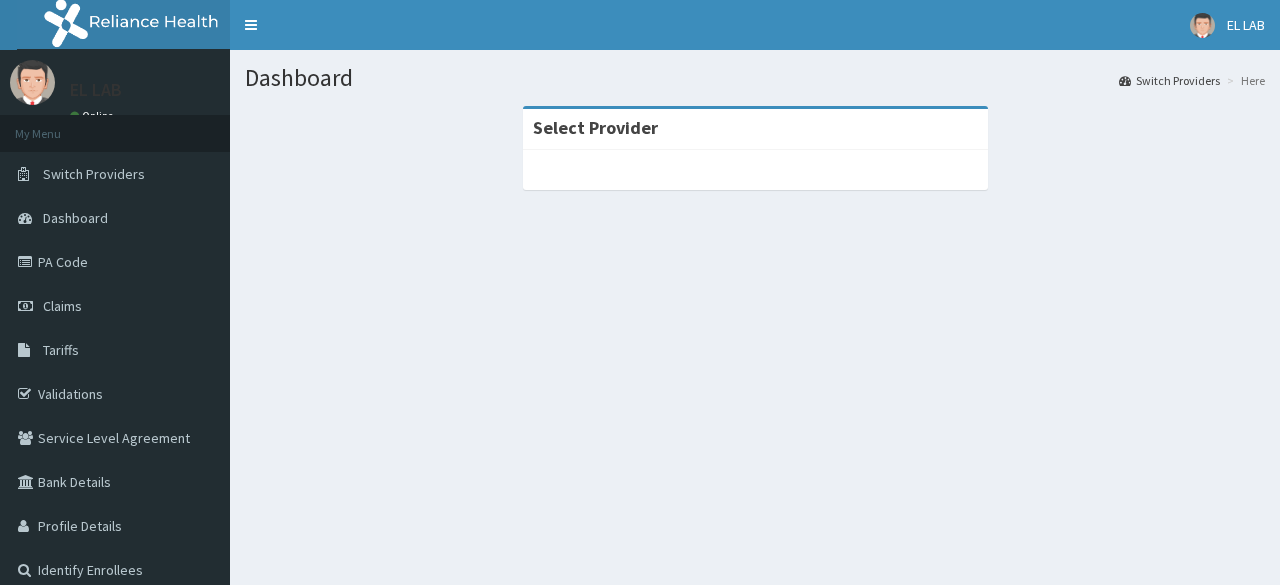 scroll, scrollTop: 0, scrollLeft: 0, axis: both 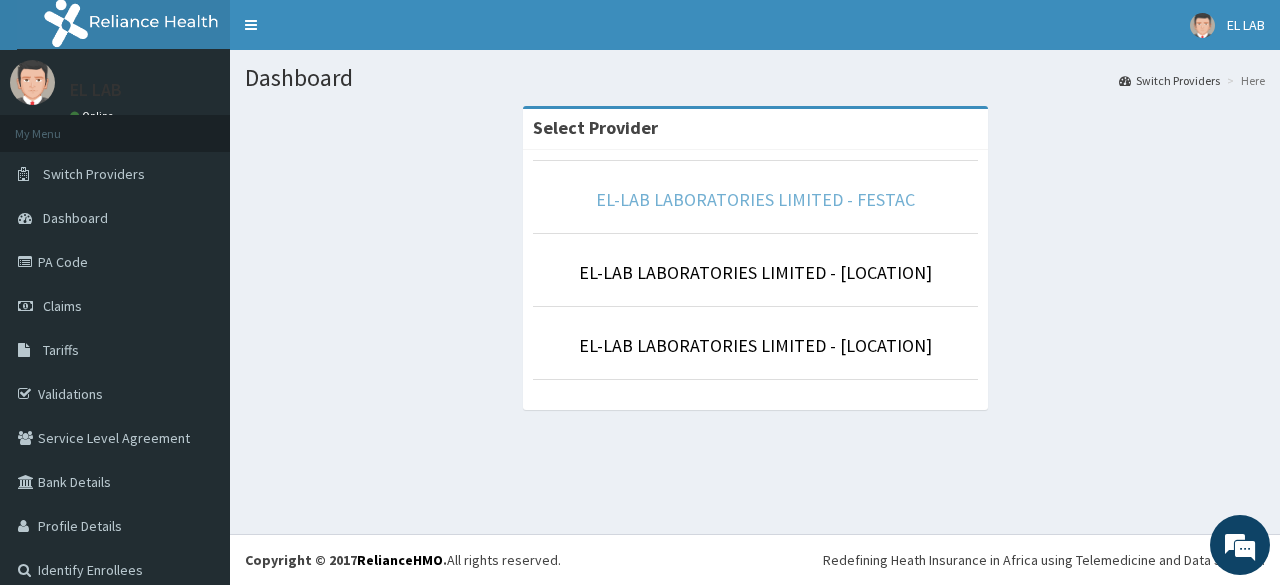 click on "EL-LAB LABORATORIES LIMITED - FESTAC" at bounding box center (755, 199) 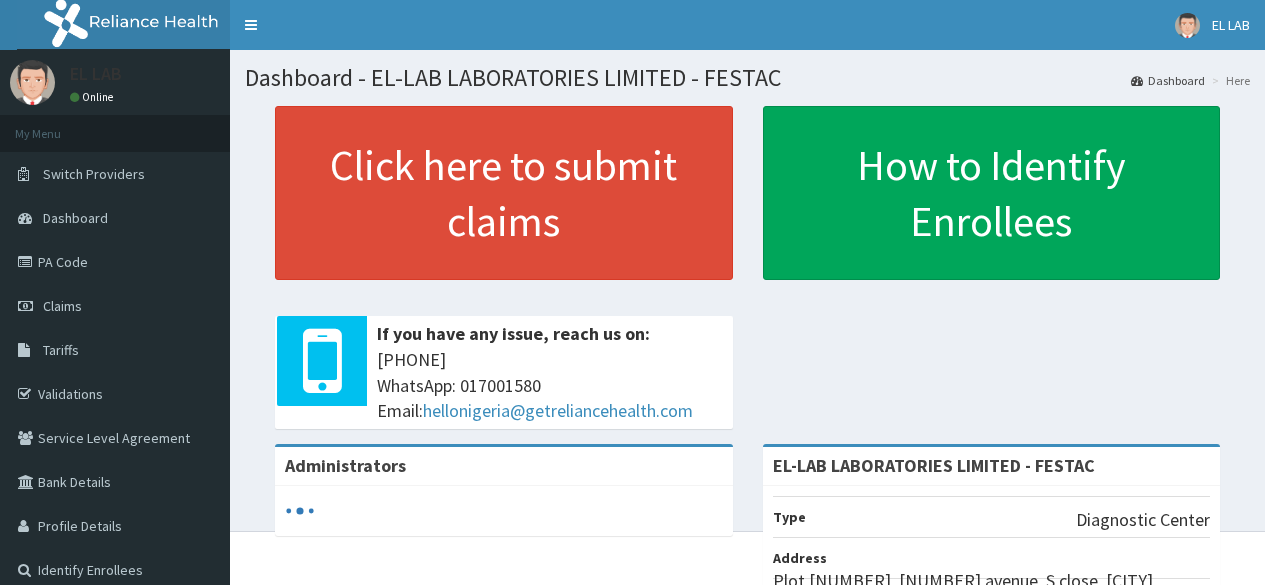 scroll, scrollTop: 0, scrollLeft: 0, axis: both 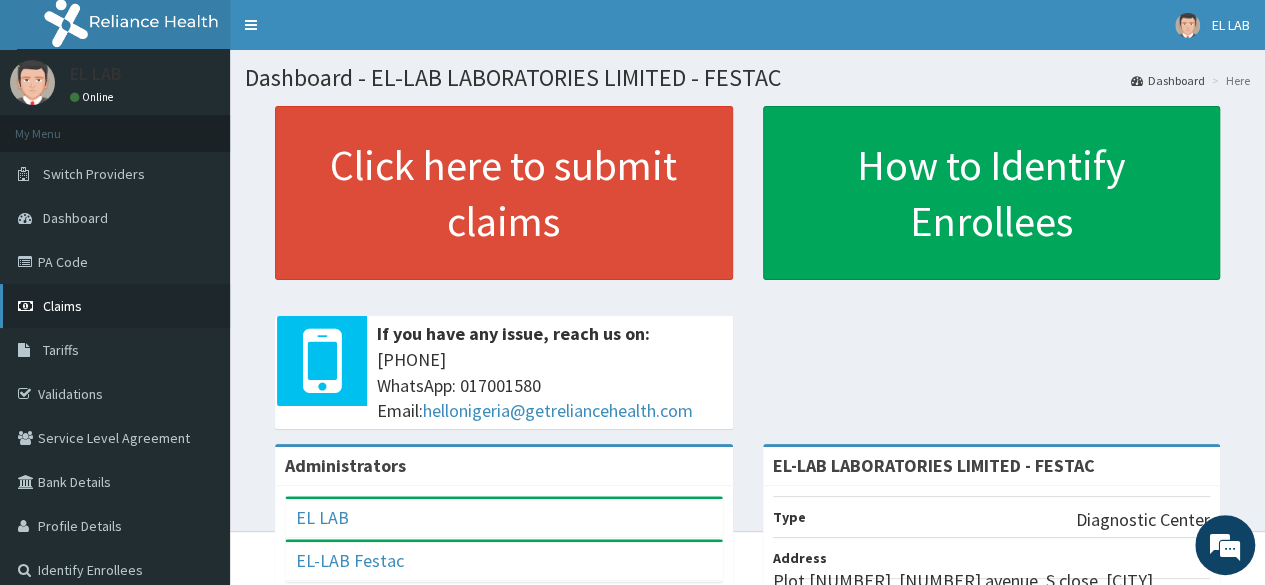 click on "Claims" at bounding box center [115, 306] 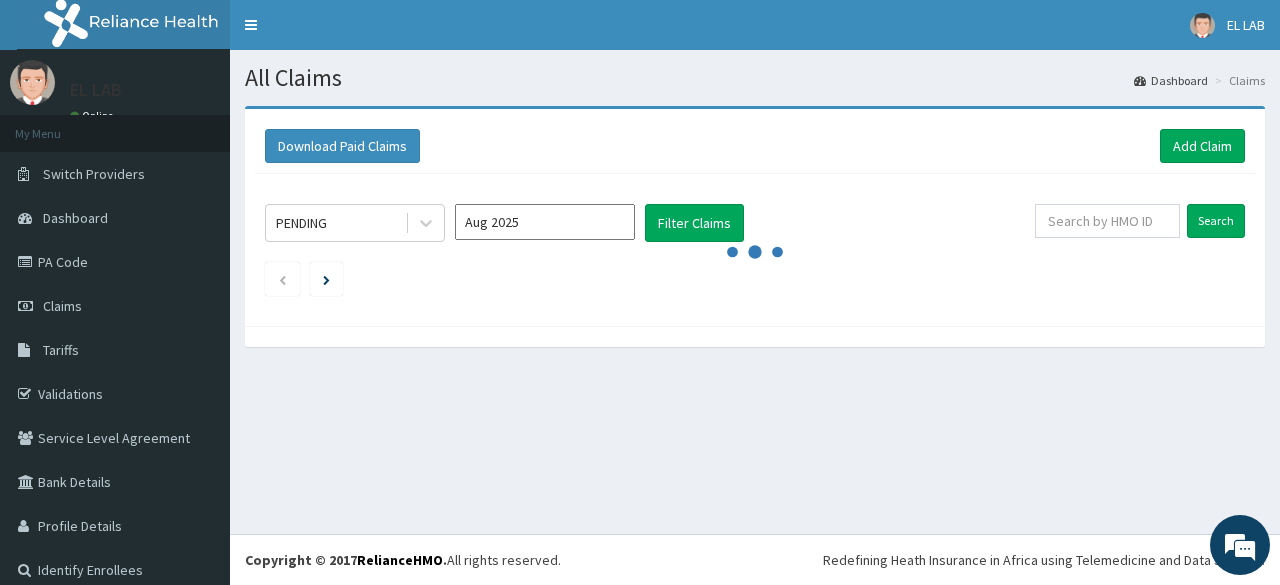 scroll, scrollTop: 0, scrollLeft: 0, axis: both 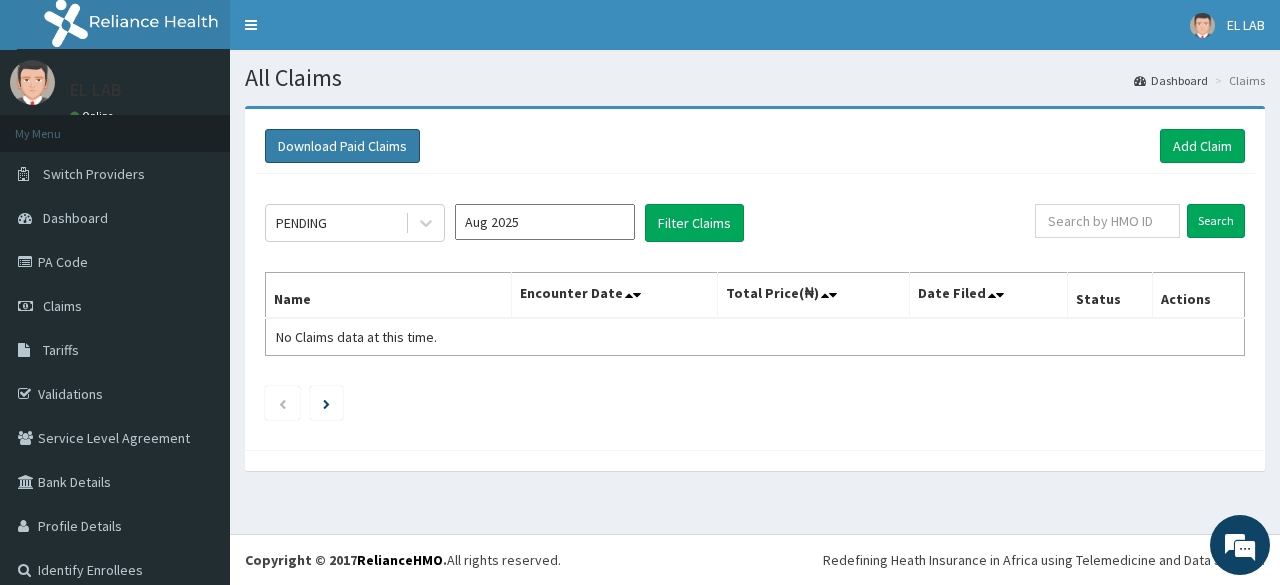 click on "Download Paid Claims" at bounding box center [342, 146] 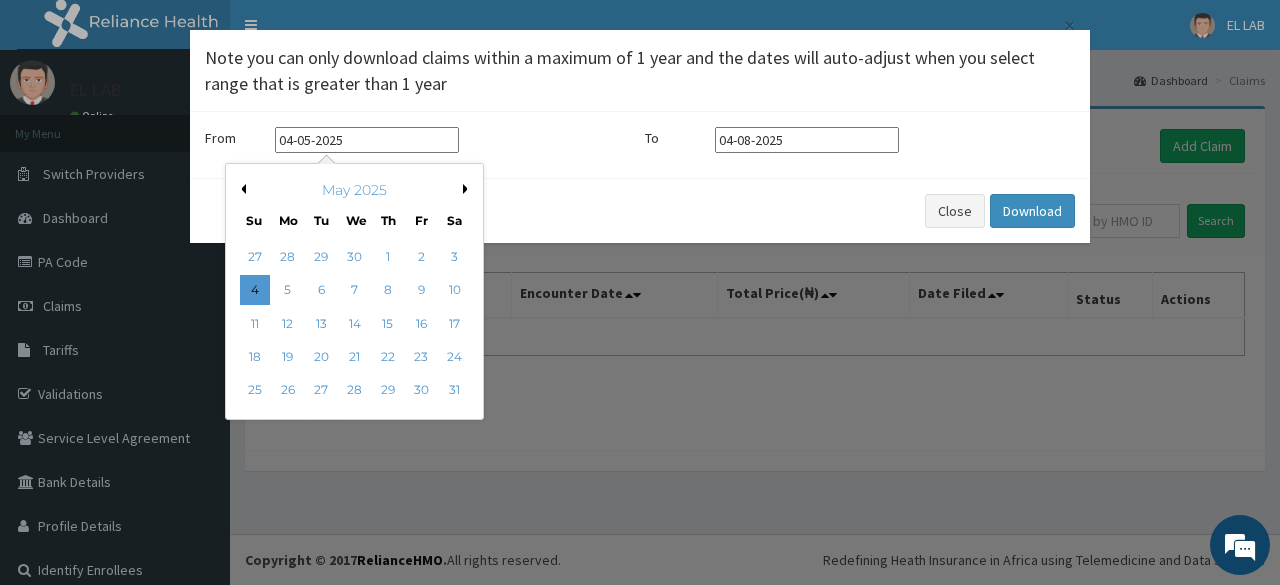 click on "04-05-2025" at bounding box center [367, 140] 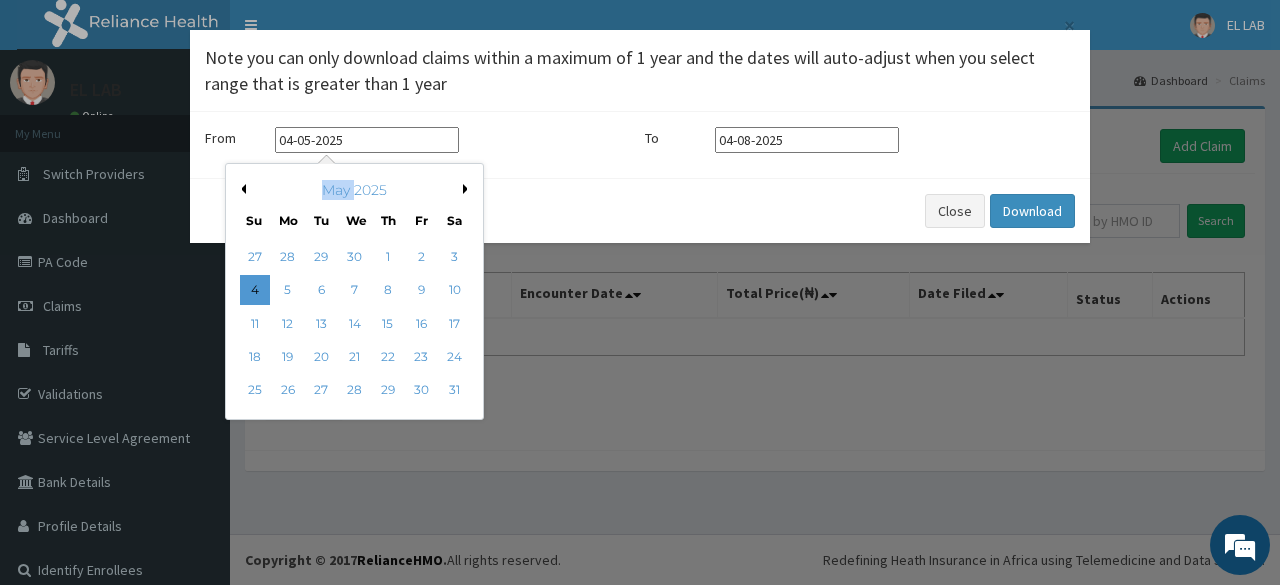 click on "May 2025" at bounding box center [354, 190] 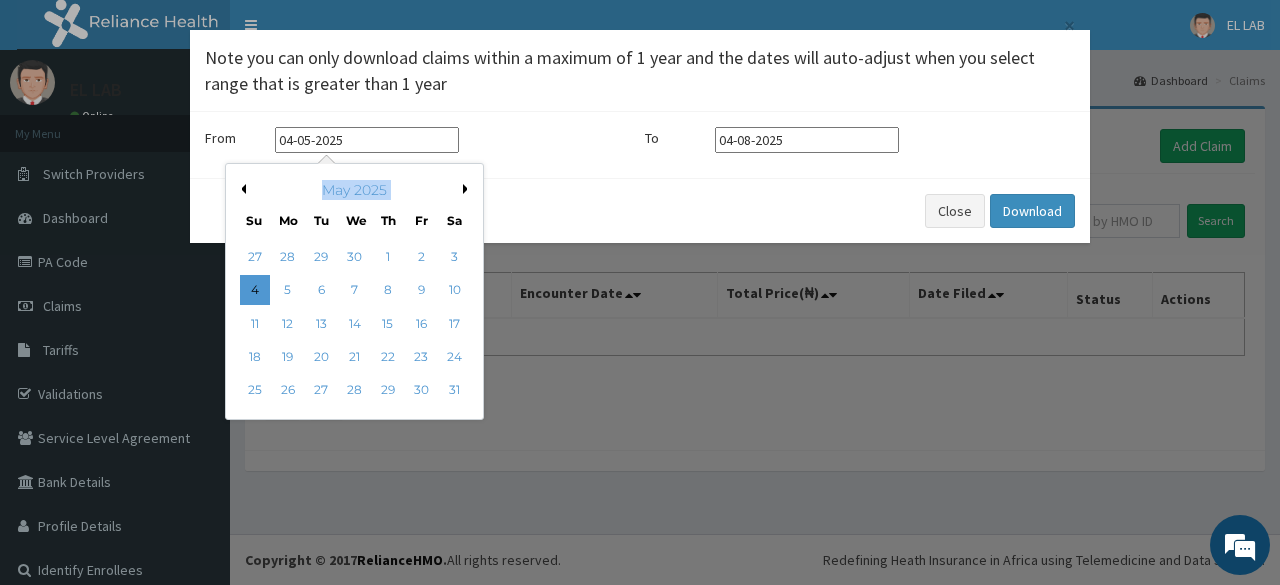 click on "May 2025" at bounding box center (354, 190) 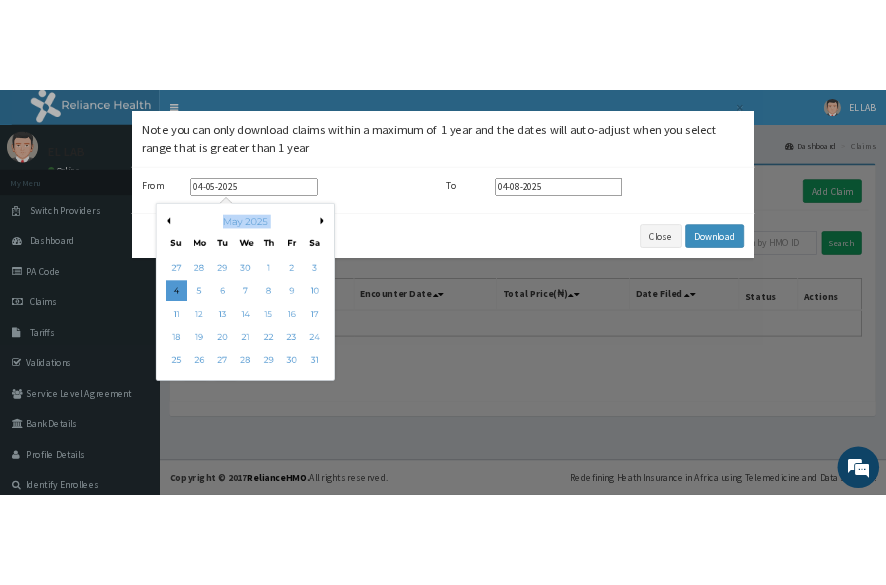 scroll, scrollTop: 0, scrollLeft: 0, axis: both 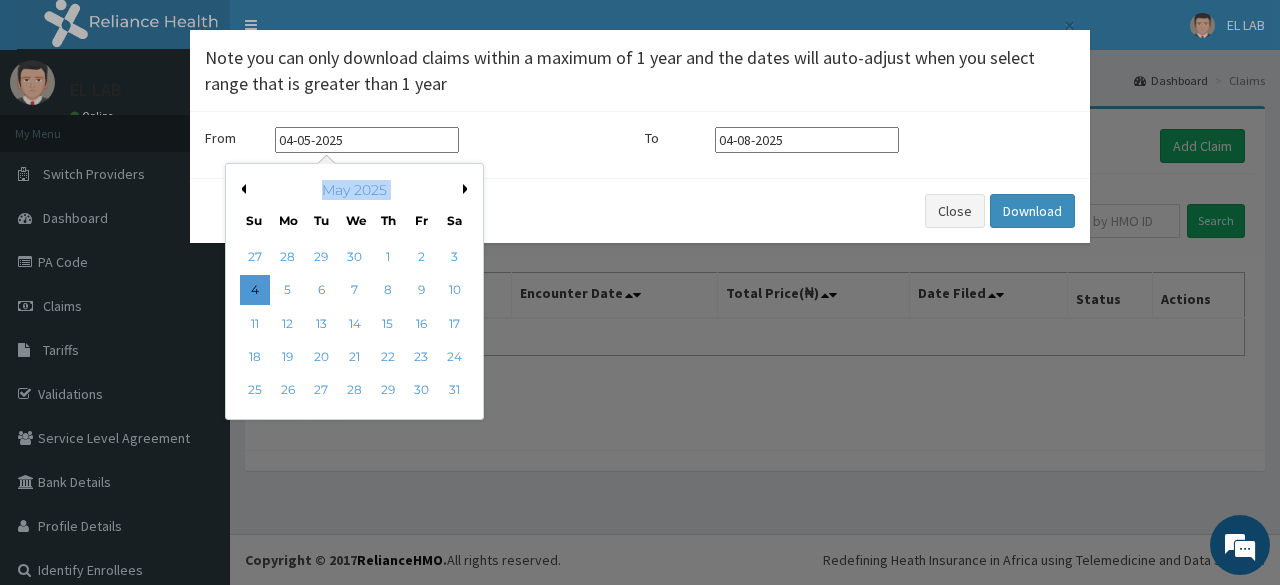 click on "May 2025" at bounding box center (354, 190) 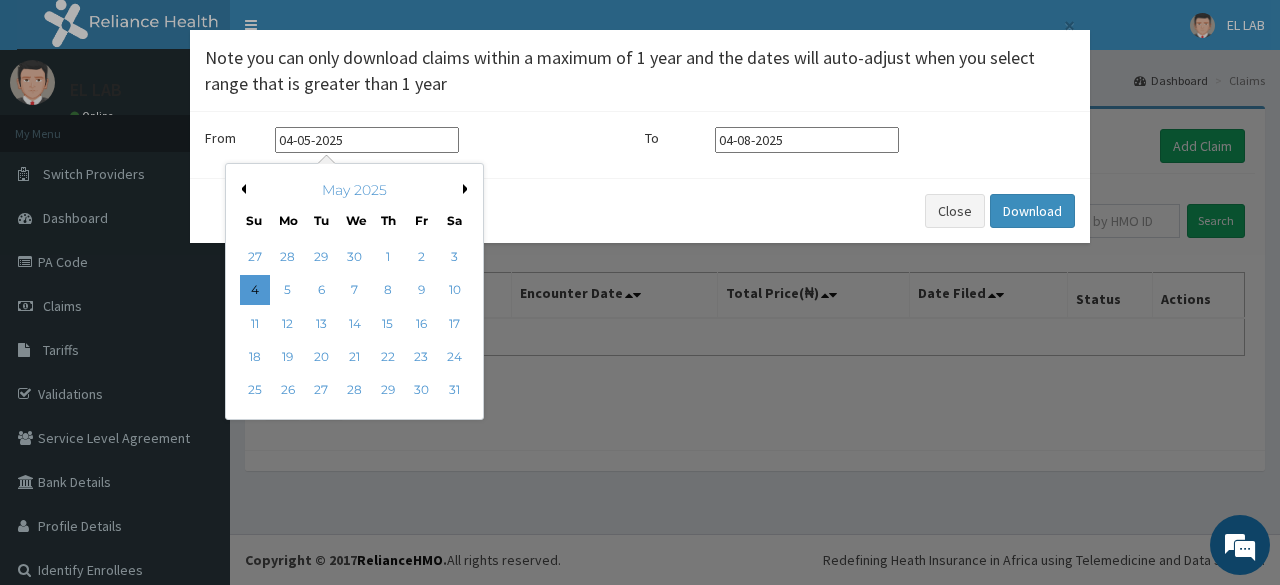 click on "Previous Month" at bounding box center (241, 189) 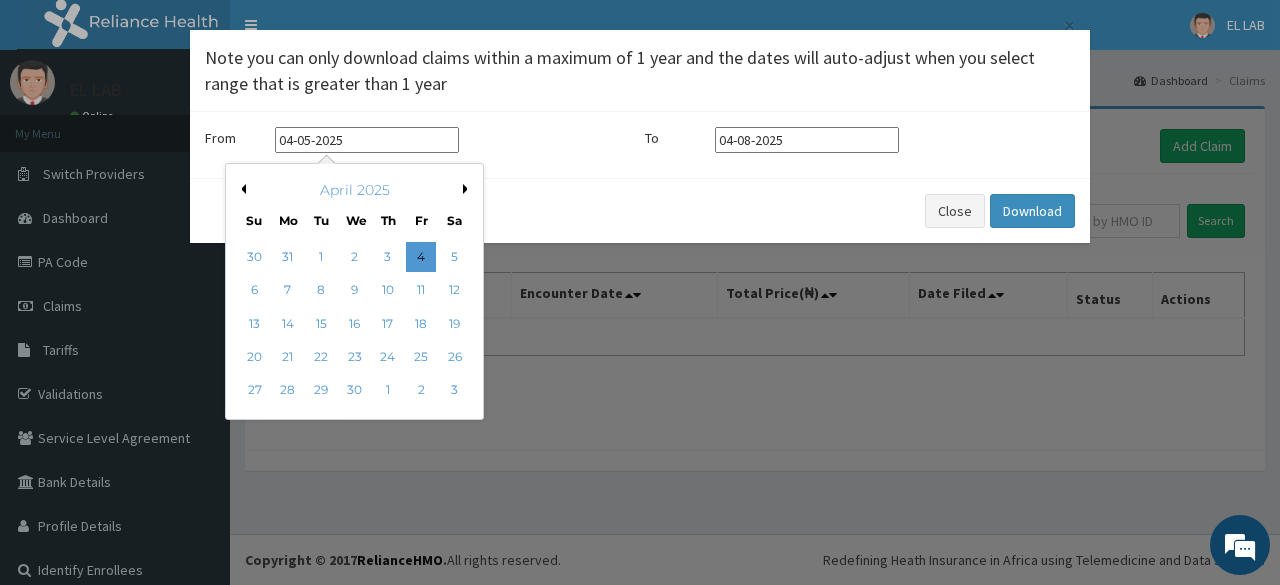 click on "Previous Month" at bounding box center (241, 189) 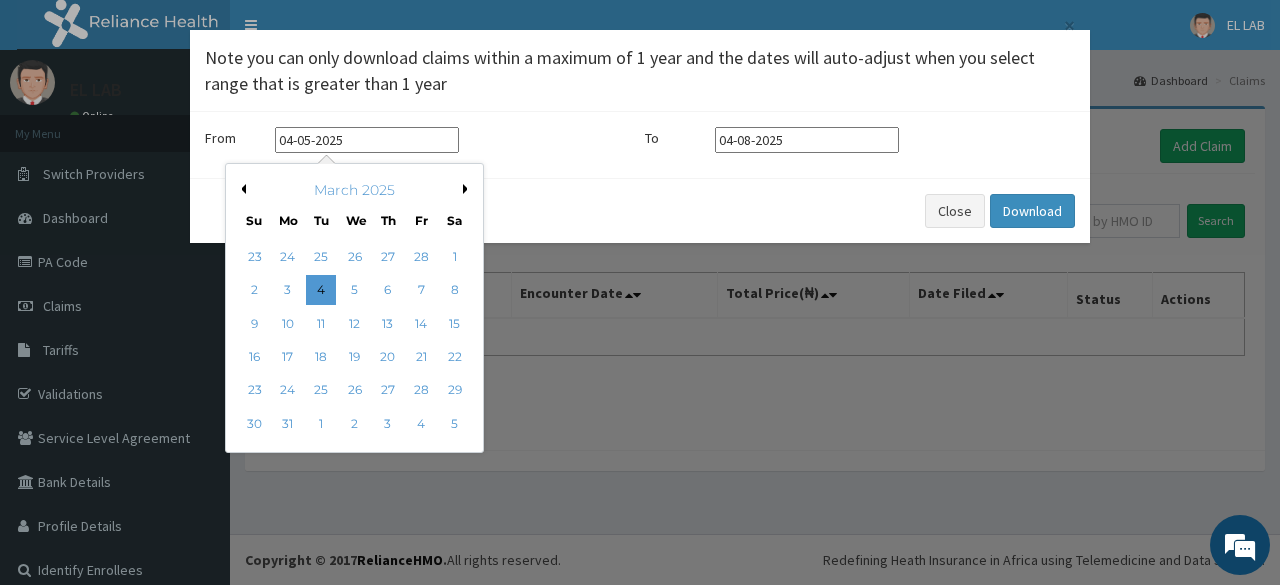 click on "Previous Month" at bounding box center [241, 189] 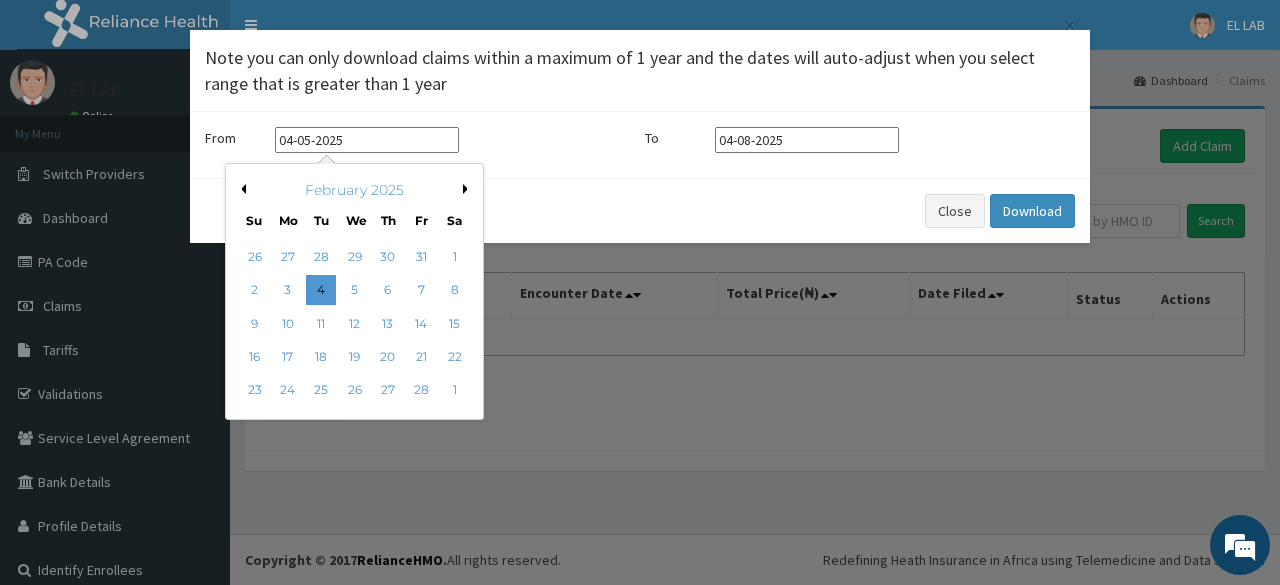 click on "Previous Month" at bounding box center [241, 189] 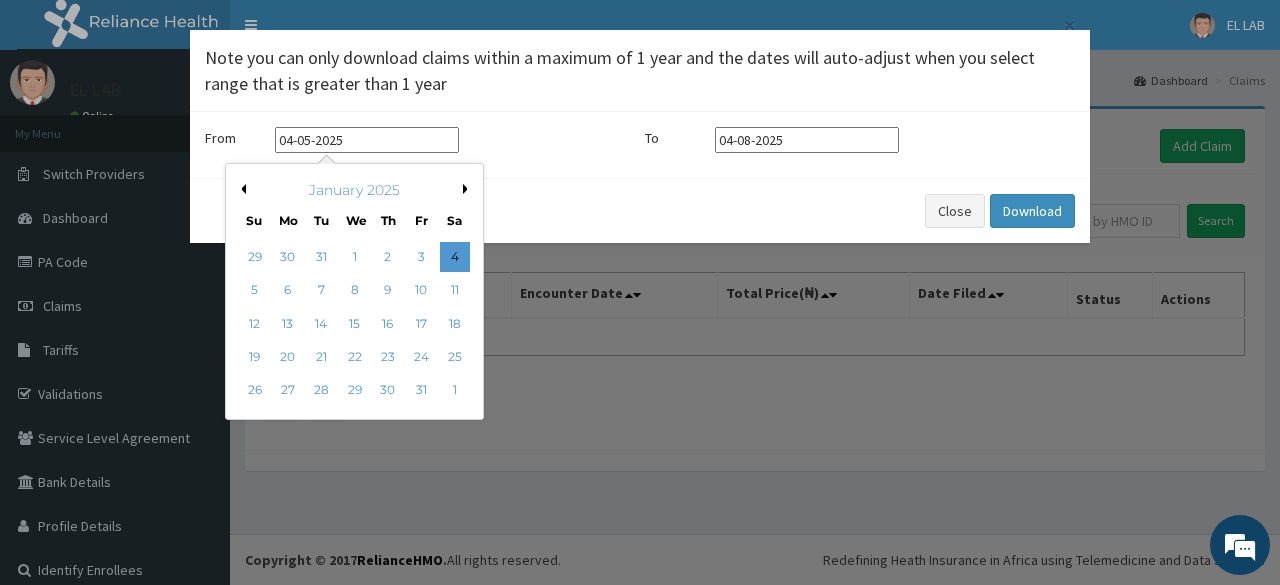 click on "Previous Month" at bounding box center [241, 189] 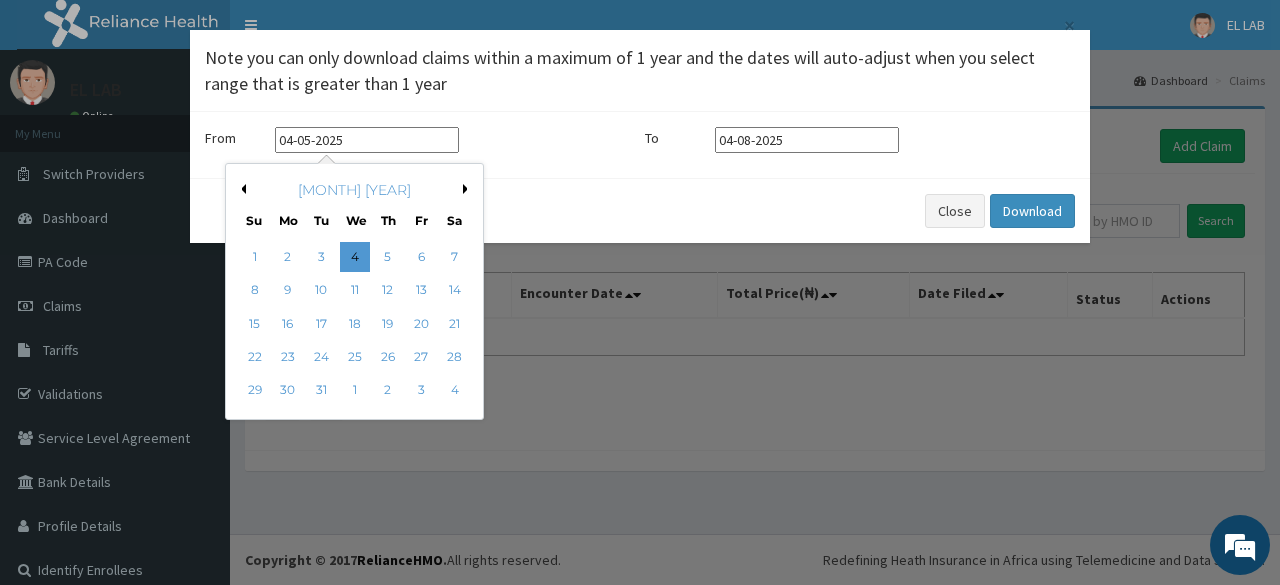 click on "Previous Month" at bounding box center (241, 189) 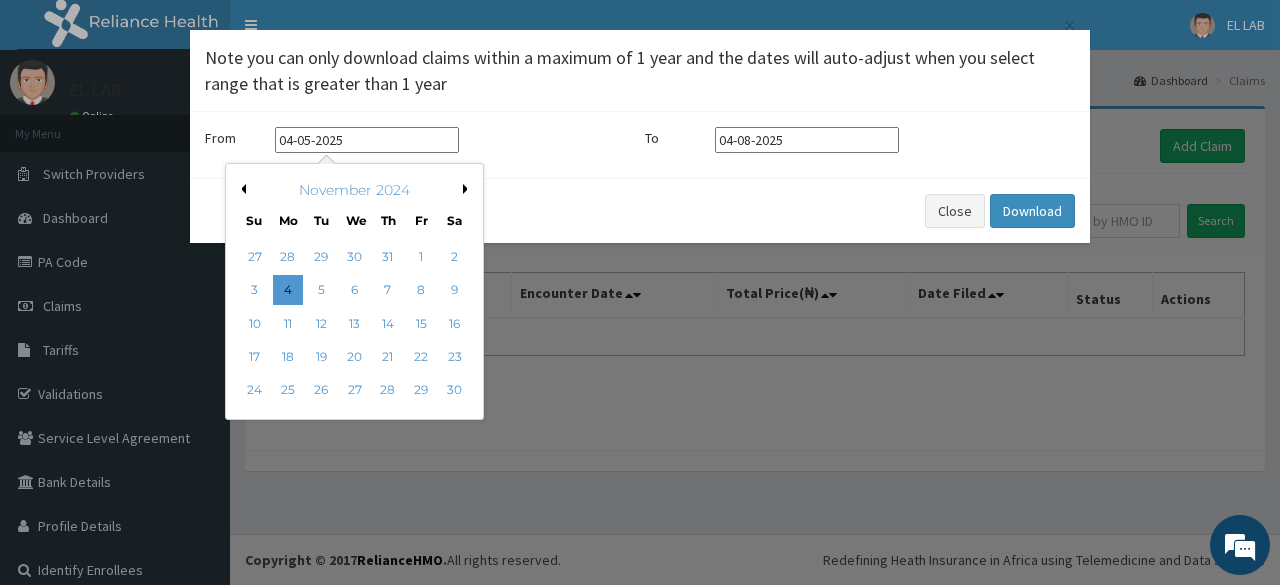 click on "Previous Month" at bounding box center [241, 189] 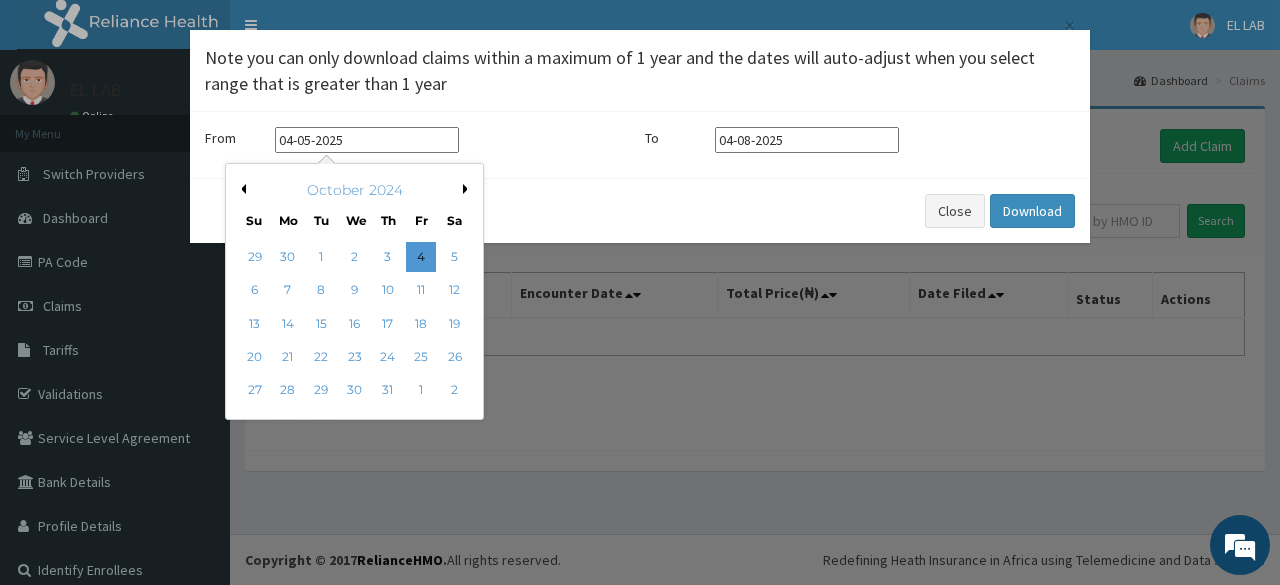 click on "Previous Month" at bounding box center [241, 189] 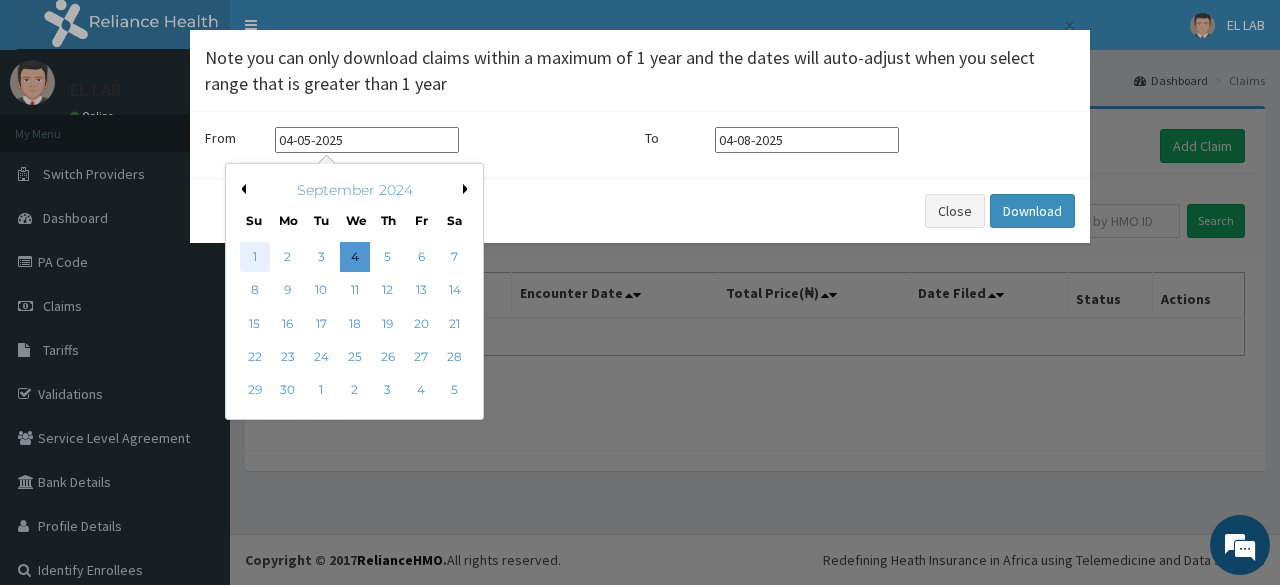 click on "1" at bounding box center (255, 257) 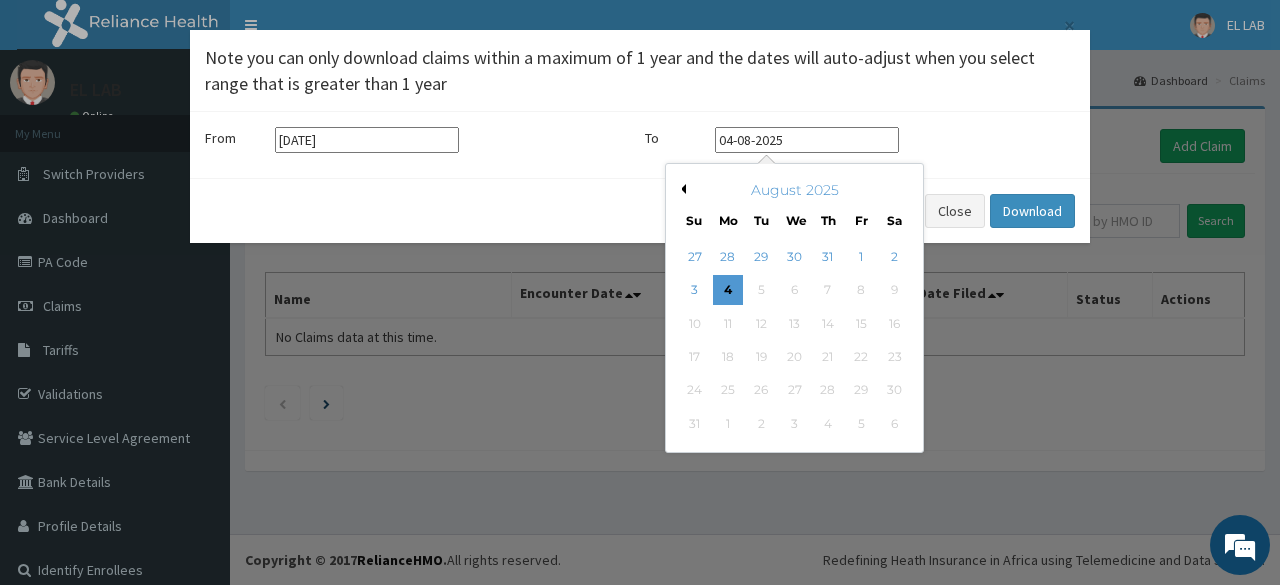 click on "04-08-2025" at bounding box center [807, 140] 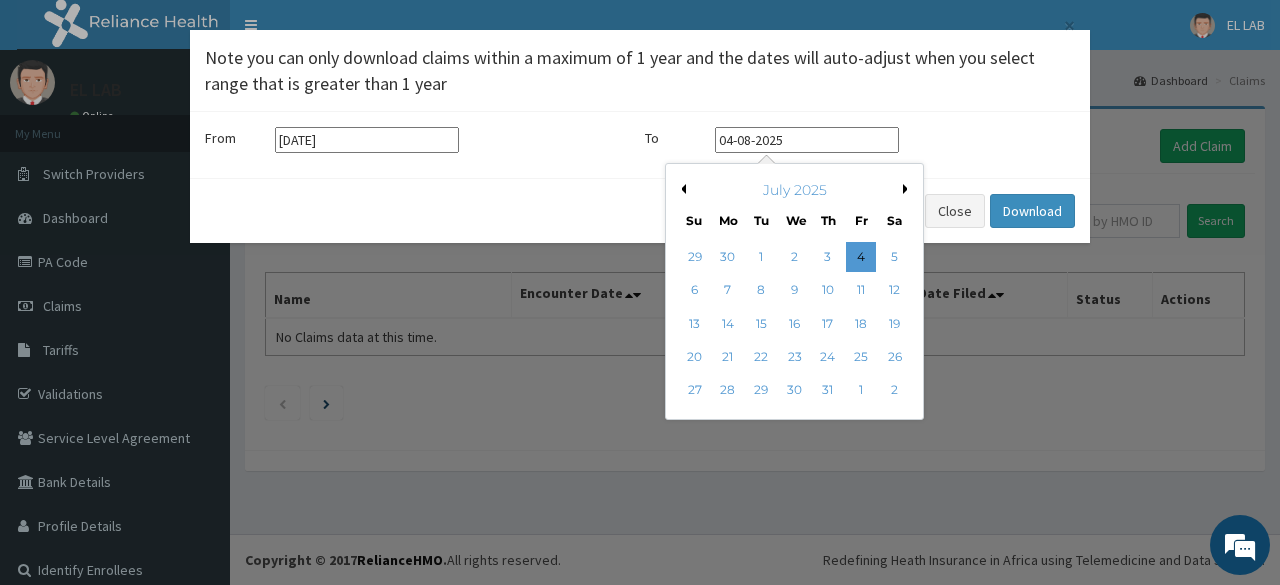 click on "Previous Month" at bounding box center (681, 189) 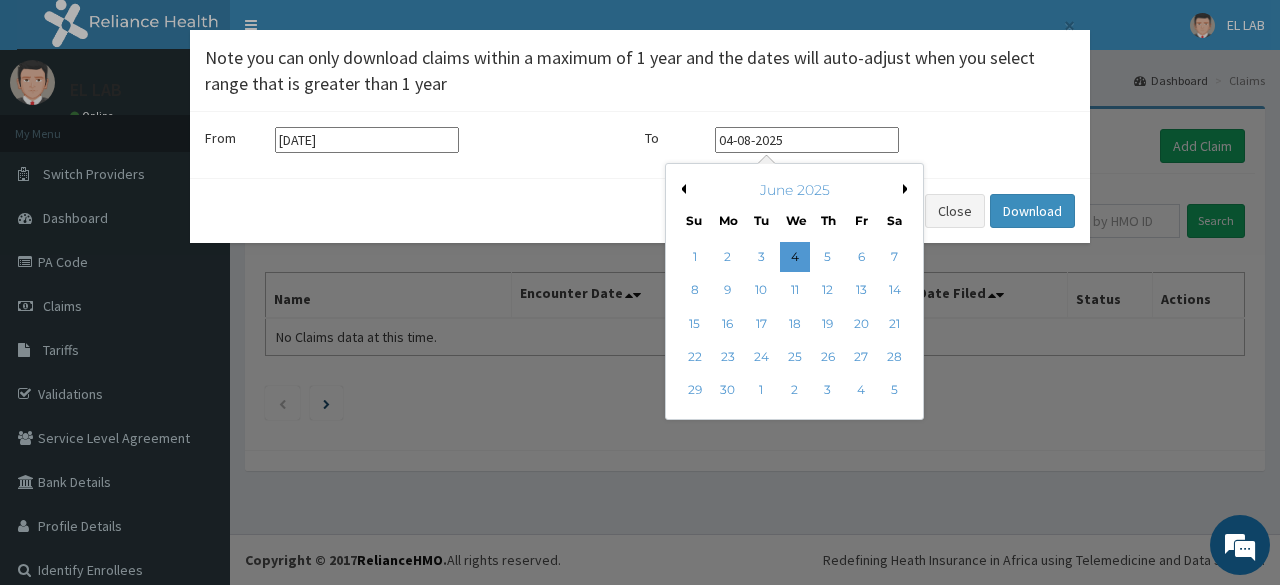 click on "Previous Month" at bounding box center (681, 189) 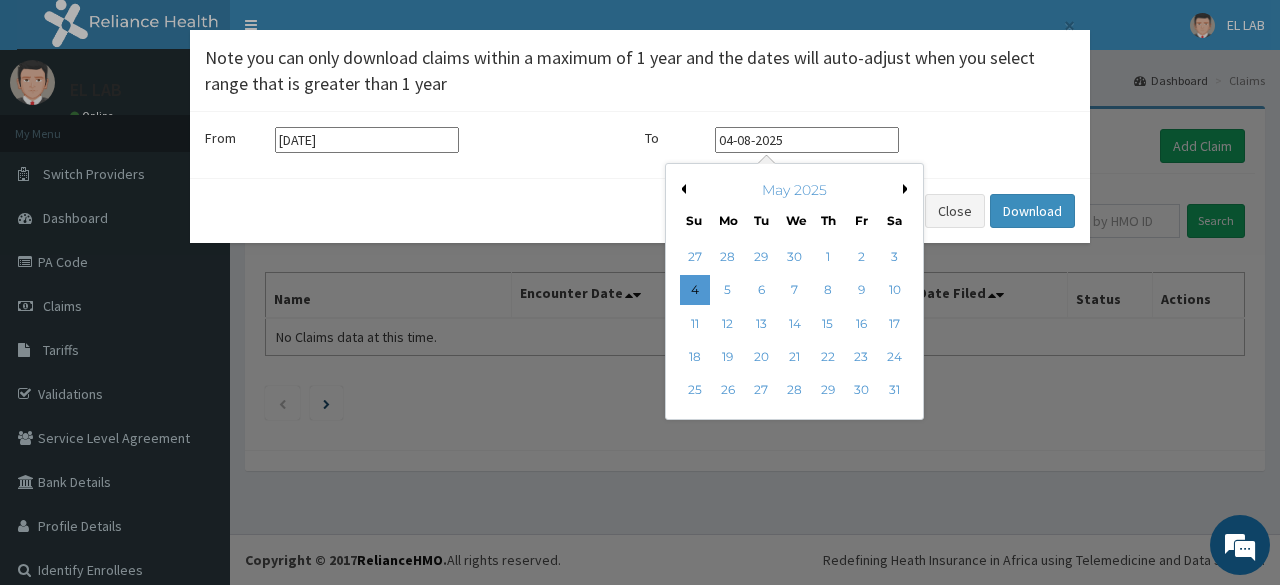 click on "Previous Month" at bounding box center (681, 189) 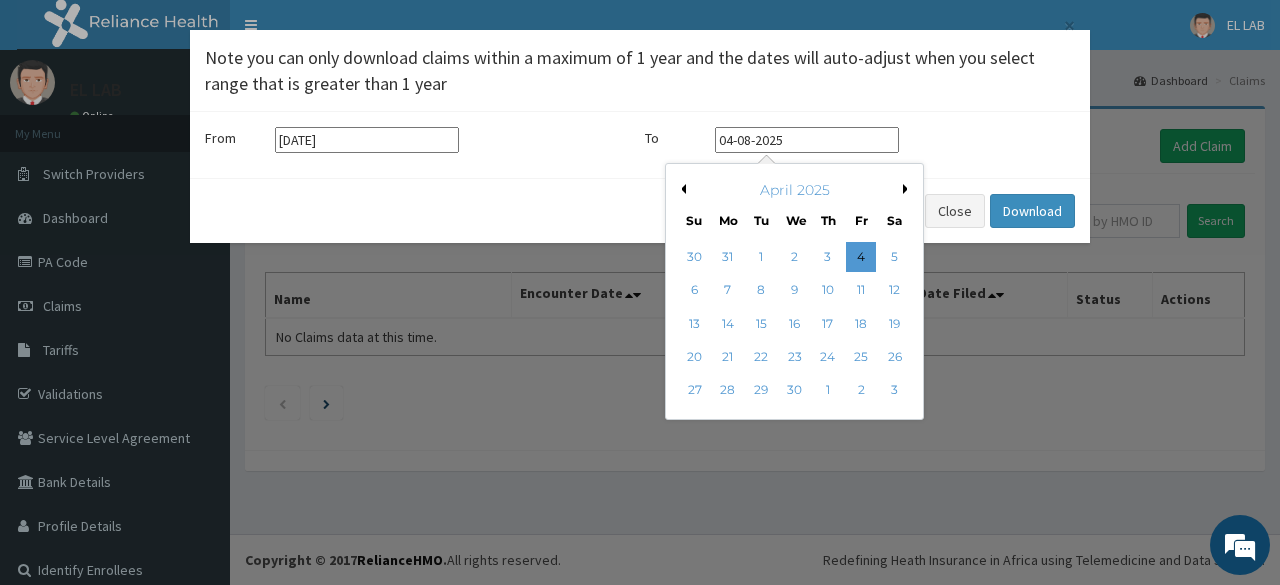 click on "Previous Month" at bounding box center [681, 189] 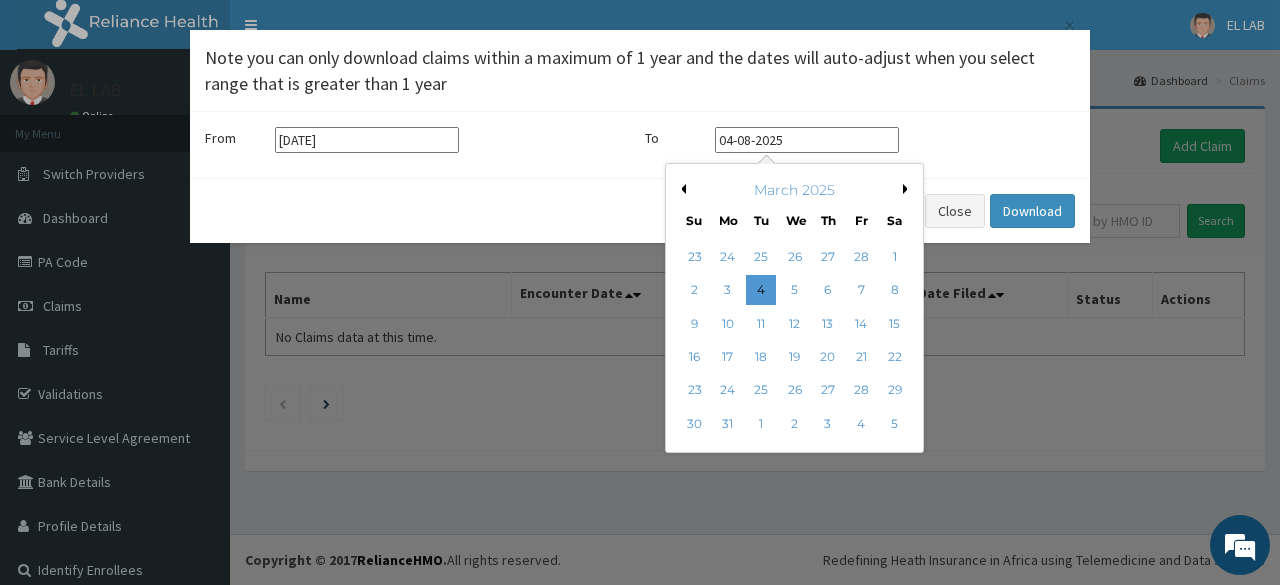 click on "Previous Month" at bounding box center [681, 189] 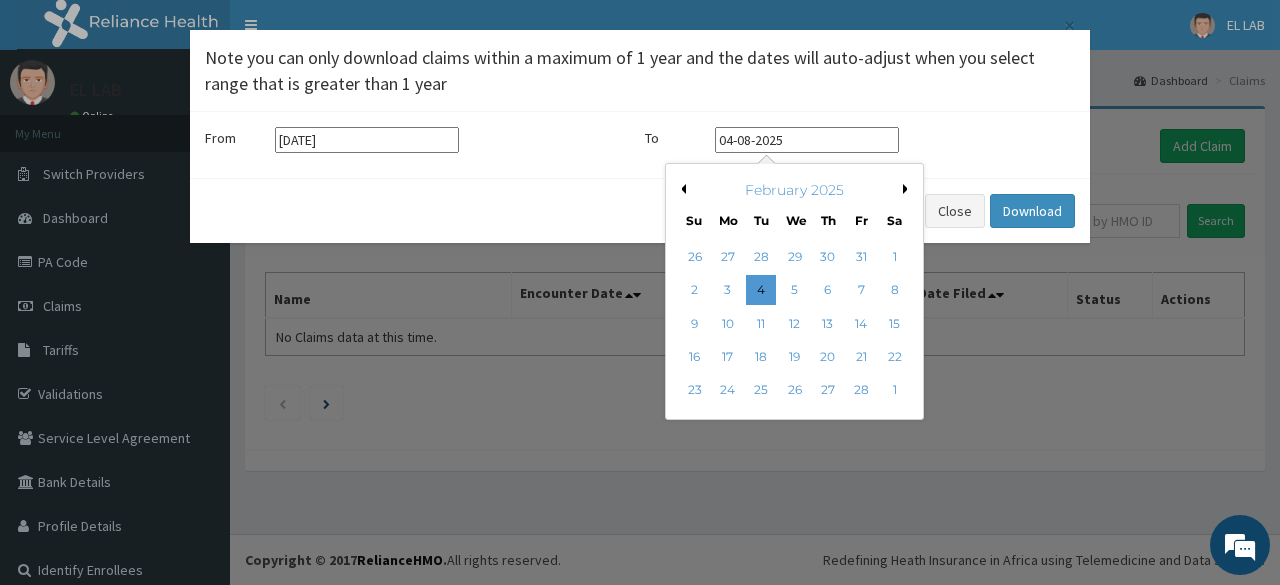 click on "Previous Month" at bounding box center [681, 189] 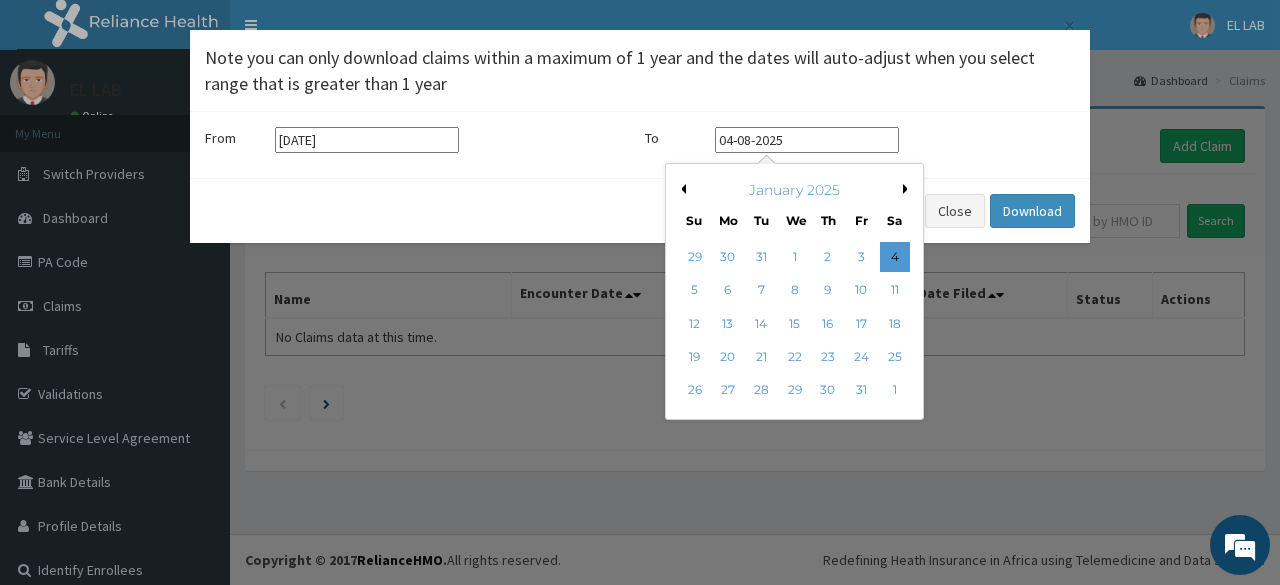 click on "Previous Month" at bounding box center [681, 189] 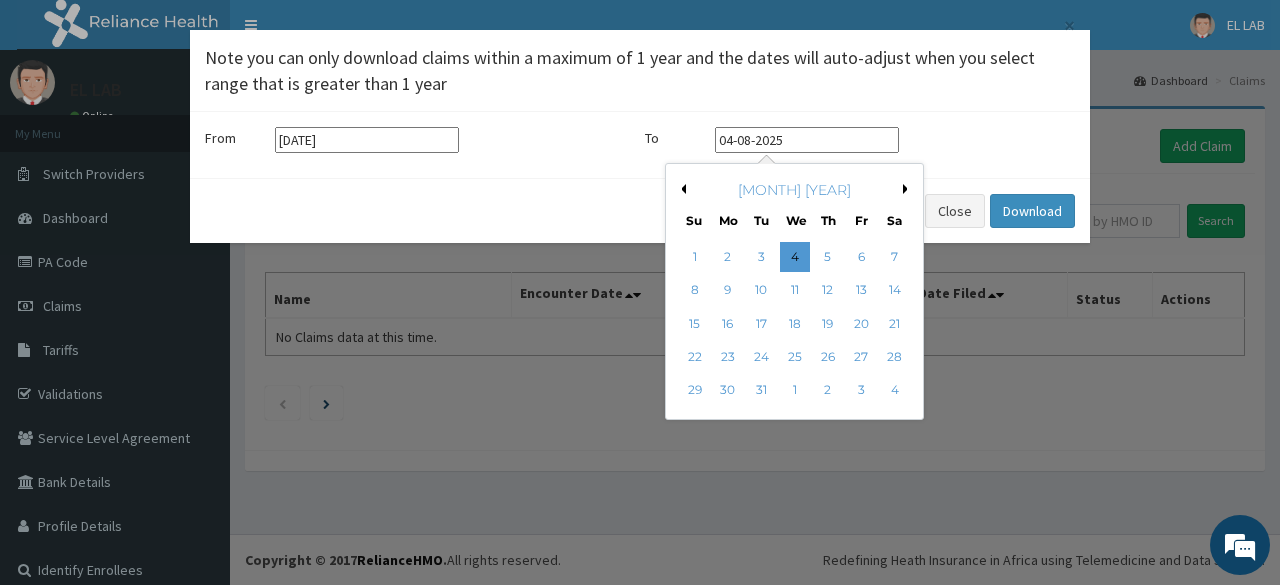 click on "Previous Month" at bounding box center (681, 189) 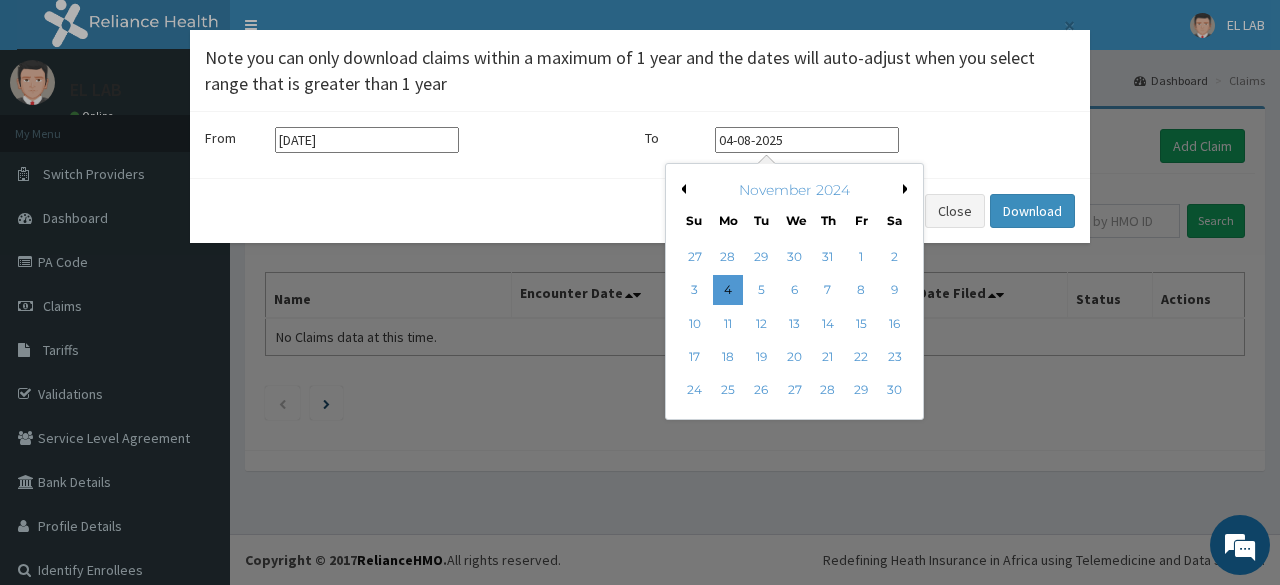 click on "Previous Month" at bounding box center [681, 189] 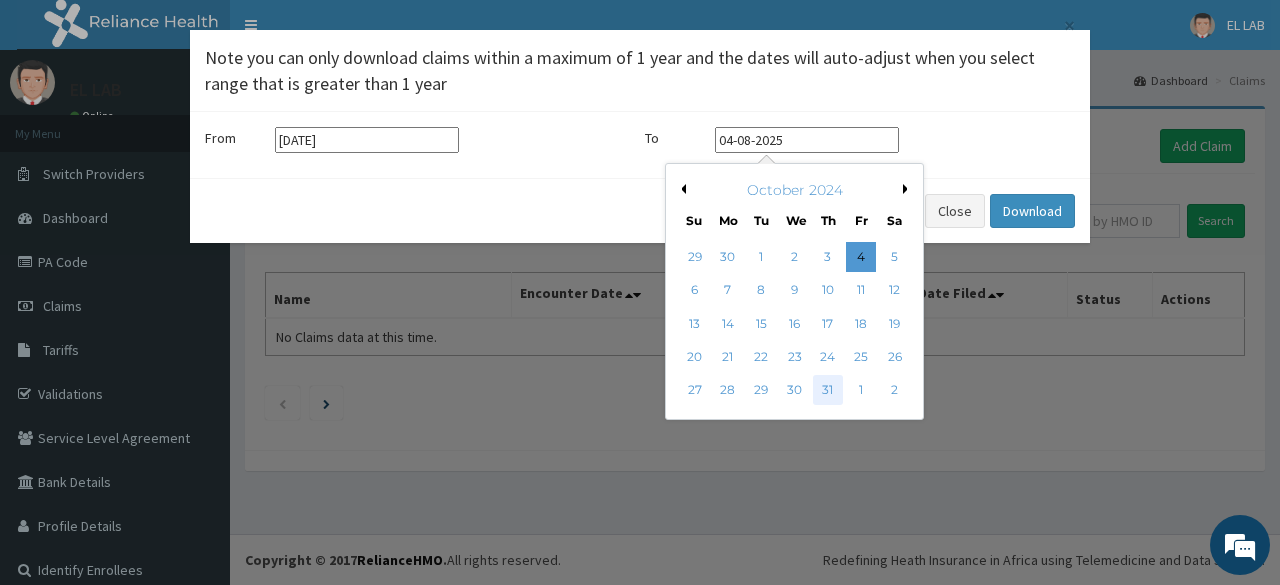 click on "31" at bounding box center (828, 391) 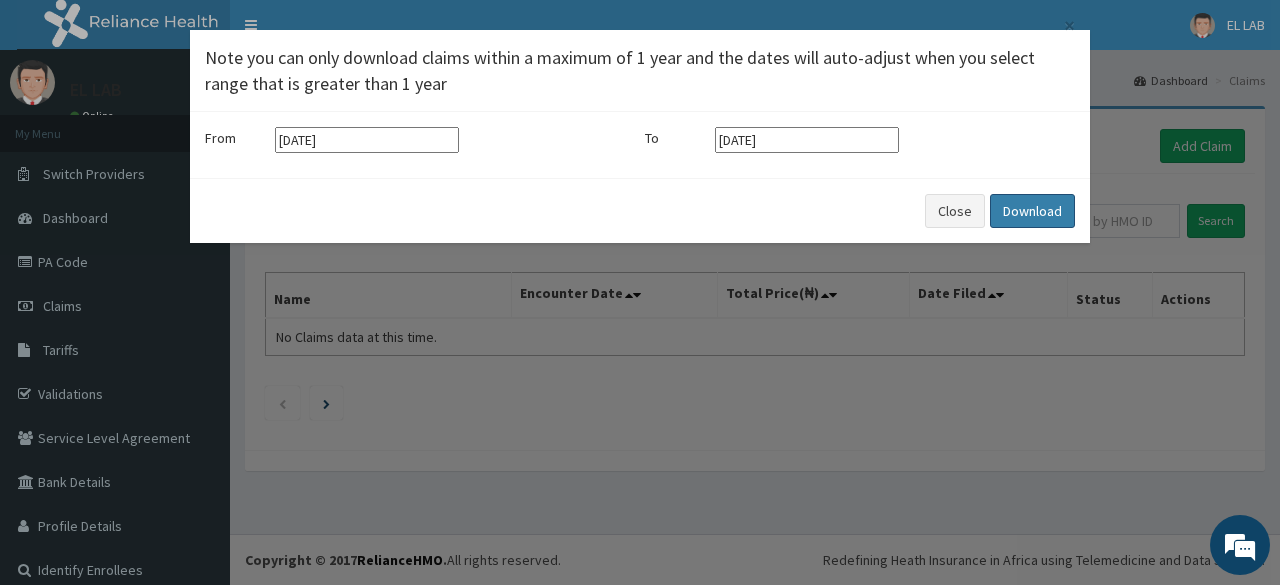 click on "Download" at bounding box center (1032, 211) 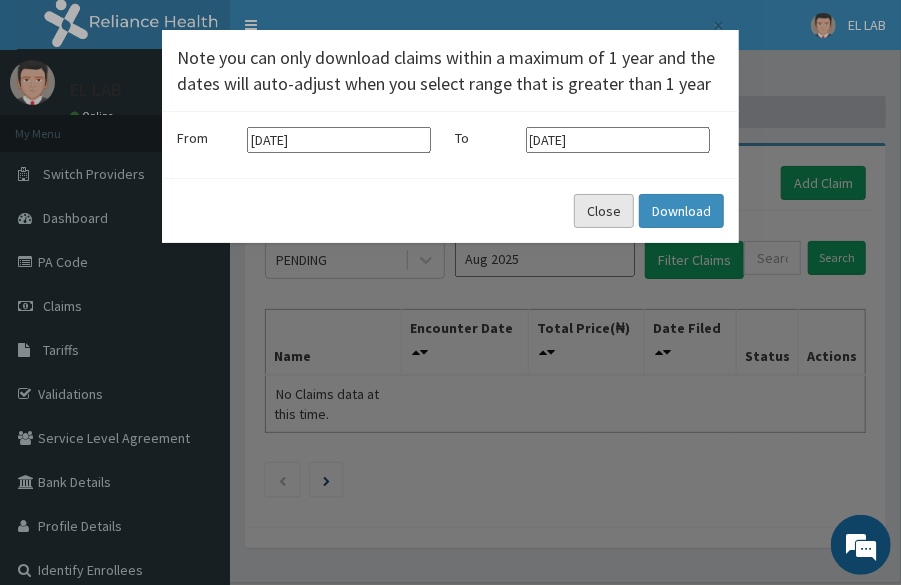 click on "Close" at bounding box center (604, 211) 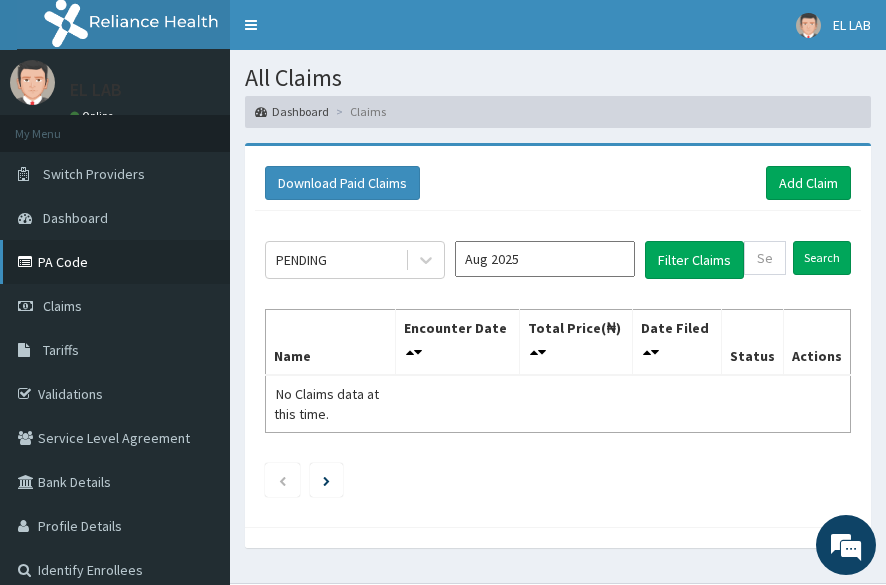 click on "PA Code" at bounding box center [115, 262] 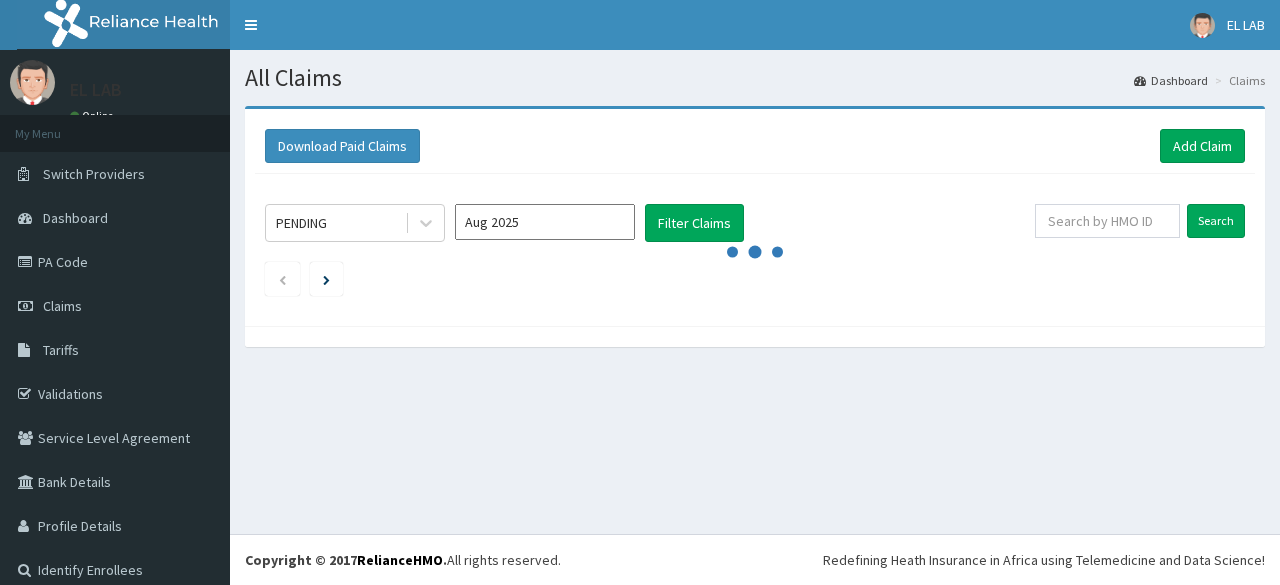 scroll, scrollTop: 0, scrollLeft: 0, axis: both 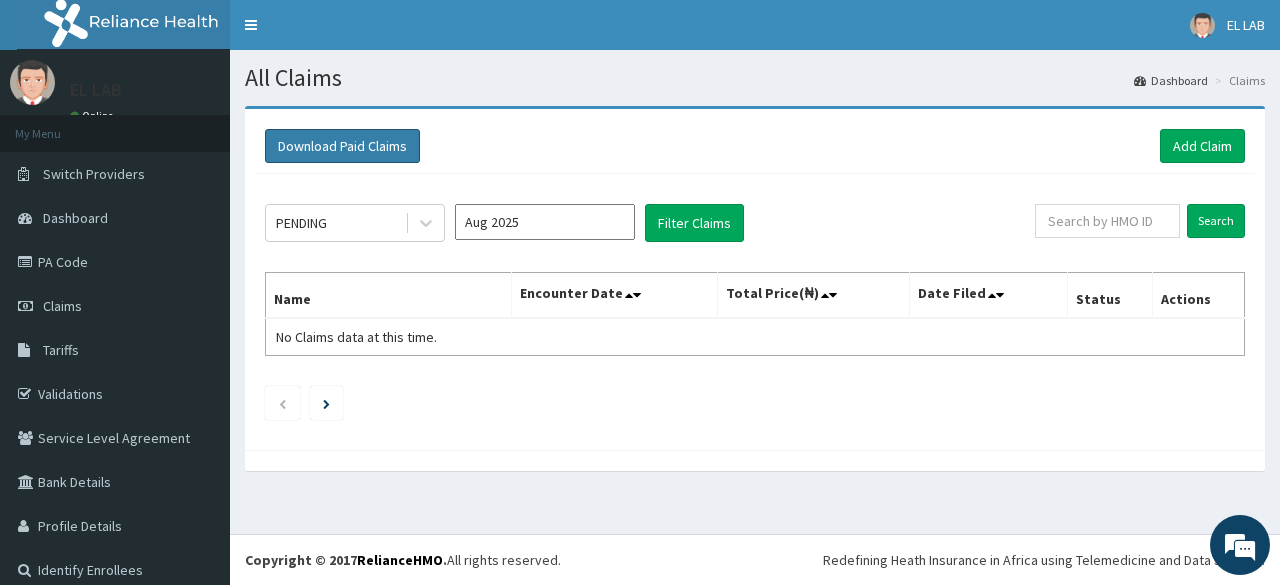 click on "Download Paid Claims" at bounding box center [342, 146] 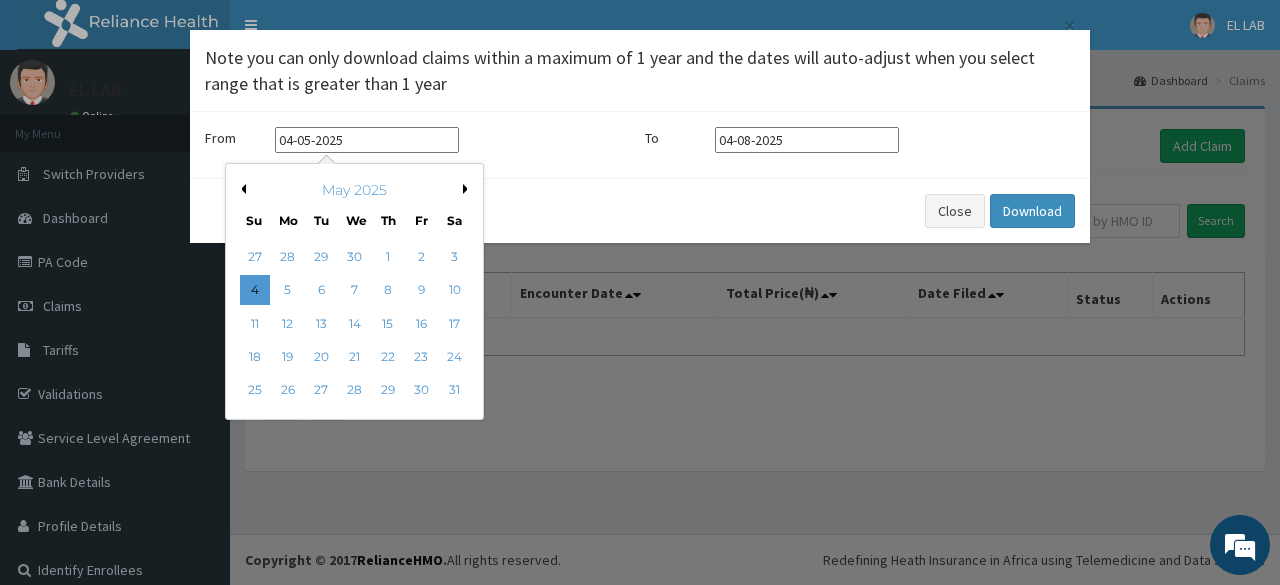 click on "04-05-2025" at bounding box center (367, 140) 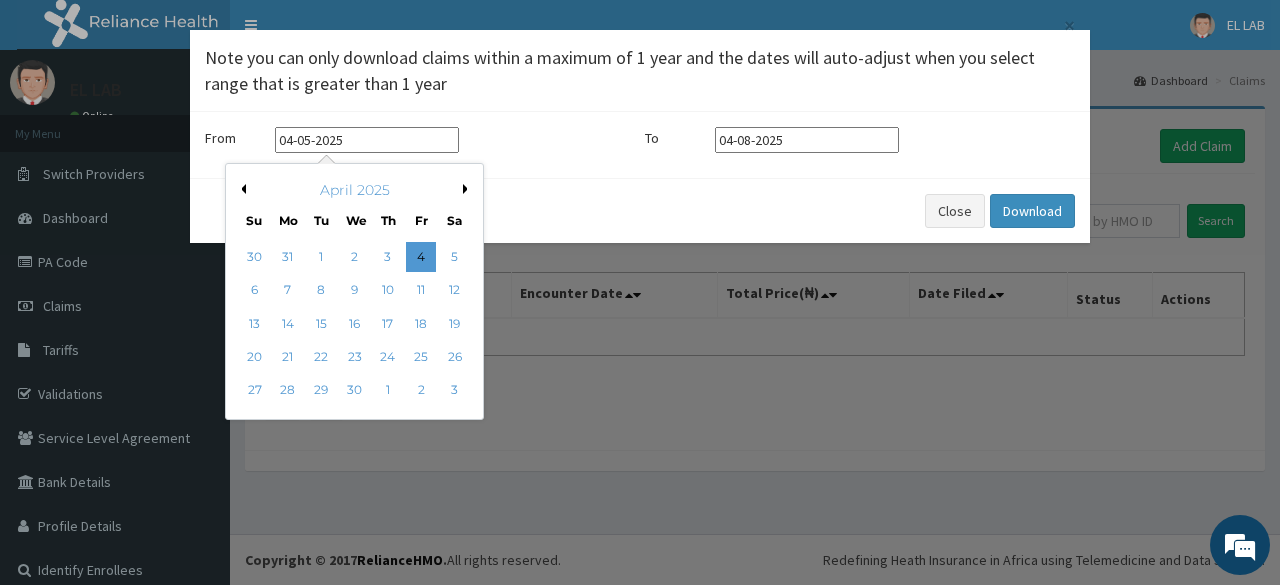 click on "Previous Month" at bounding box center [241, 189] 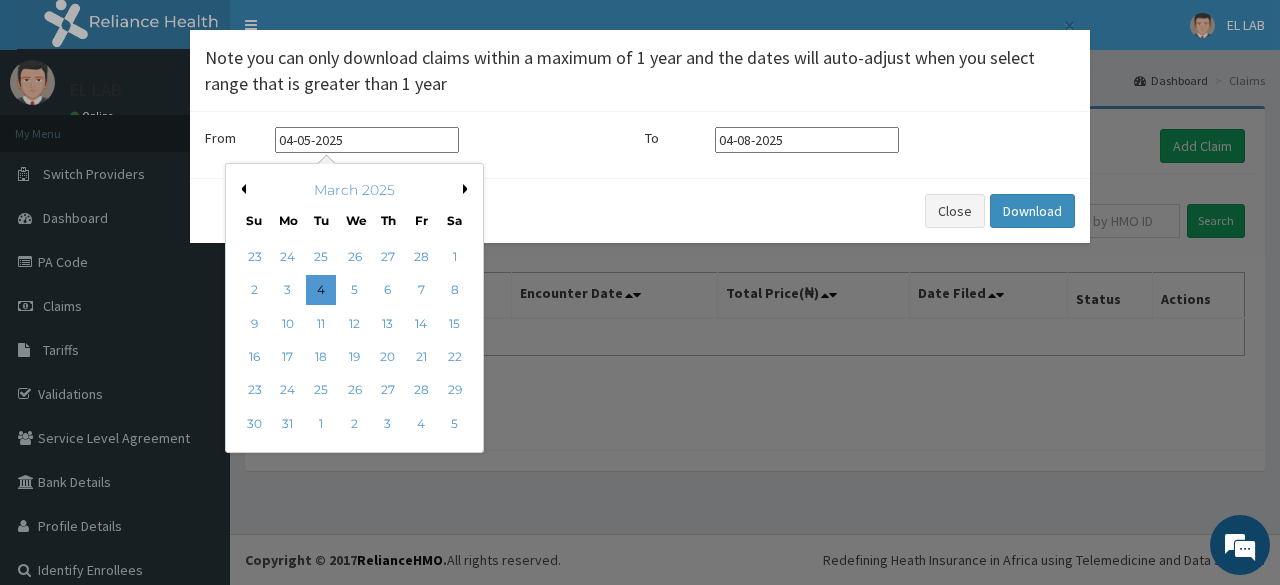 click on "Previous Month" at bounding box center [241, 189] 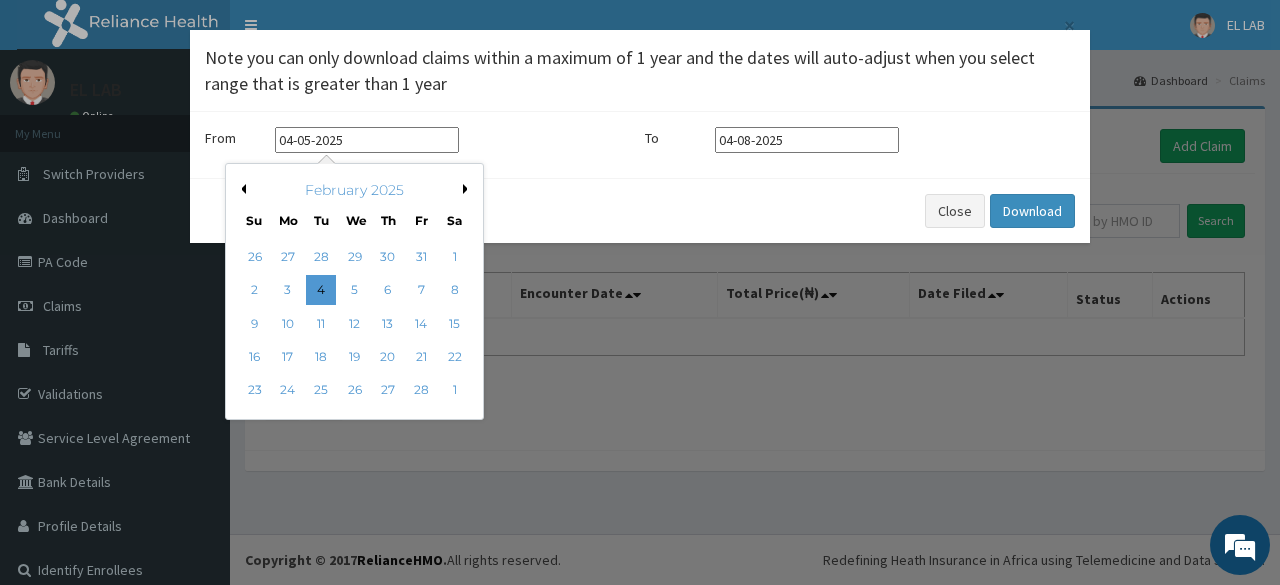 click on "Previous Month" at bounding box center (241, 189) 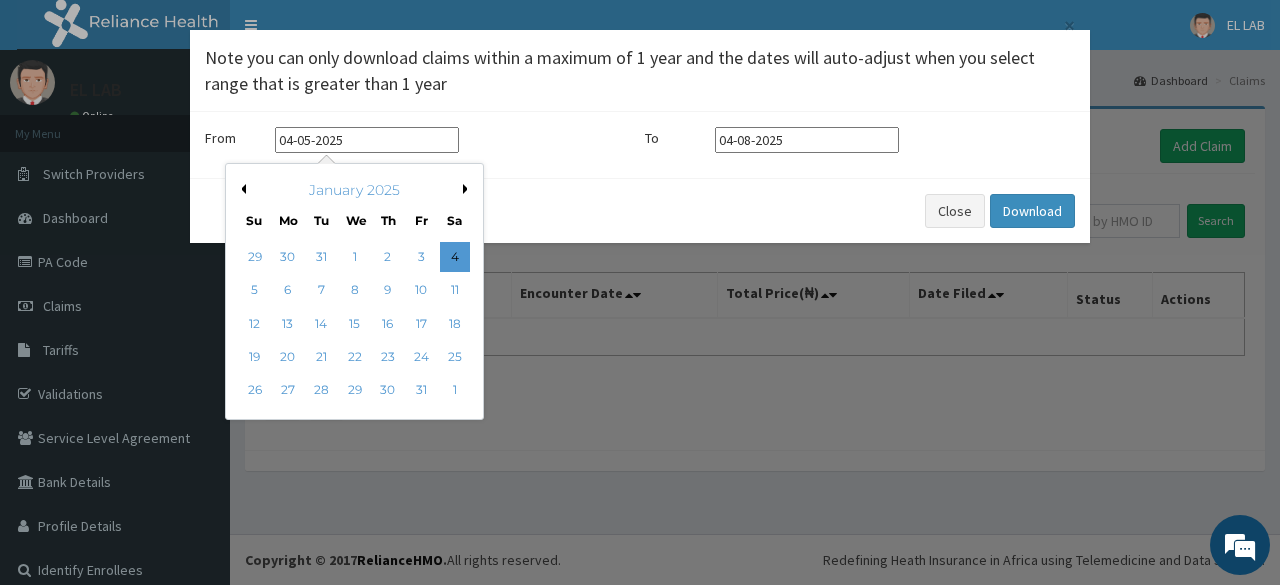 click on "Previous Month" at bounding box center (241, 189) 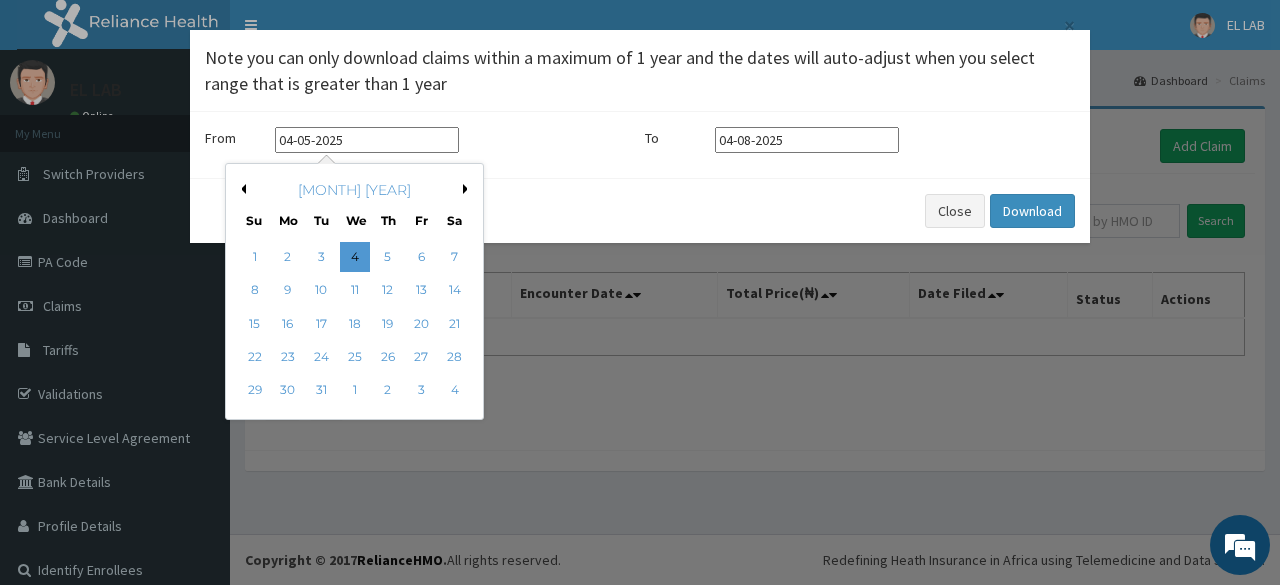 click on "Previous Month" at bounding box center [241, 189] 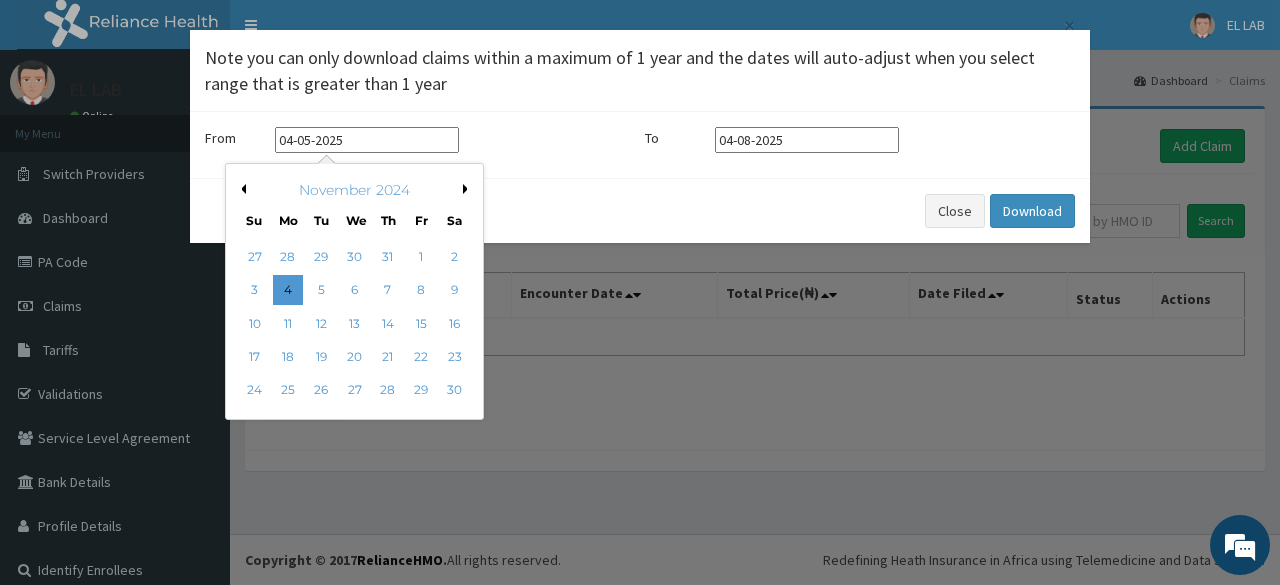 click on "Previous Month" at bounding box center [241, 189] 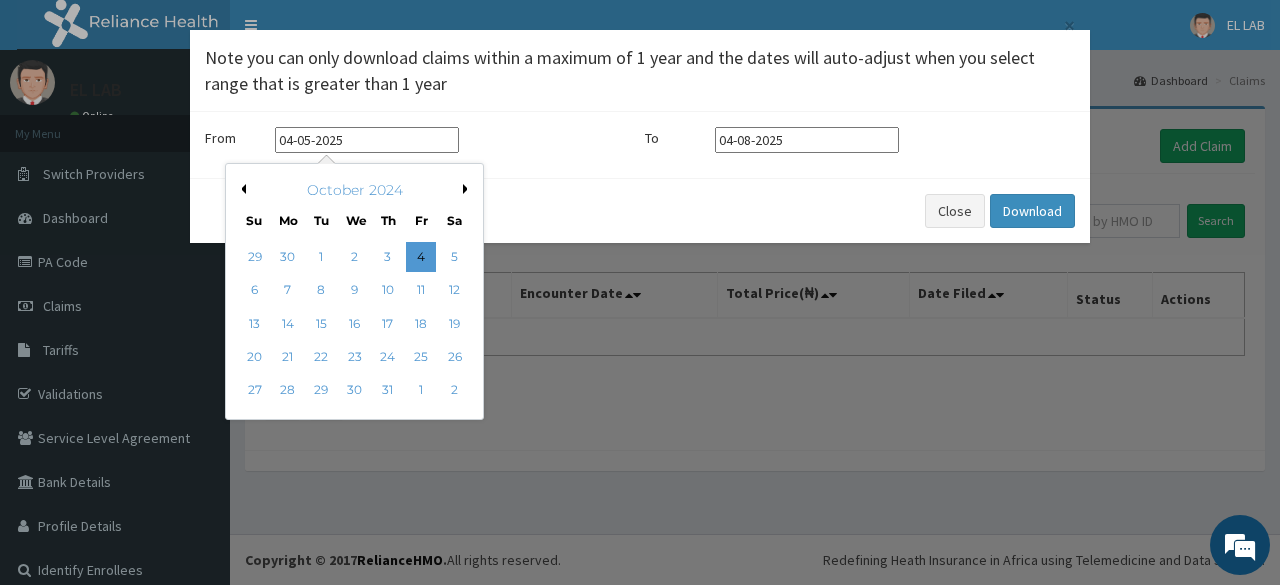 click on "Previous Month" at bounding box center [241, 189] 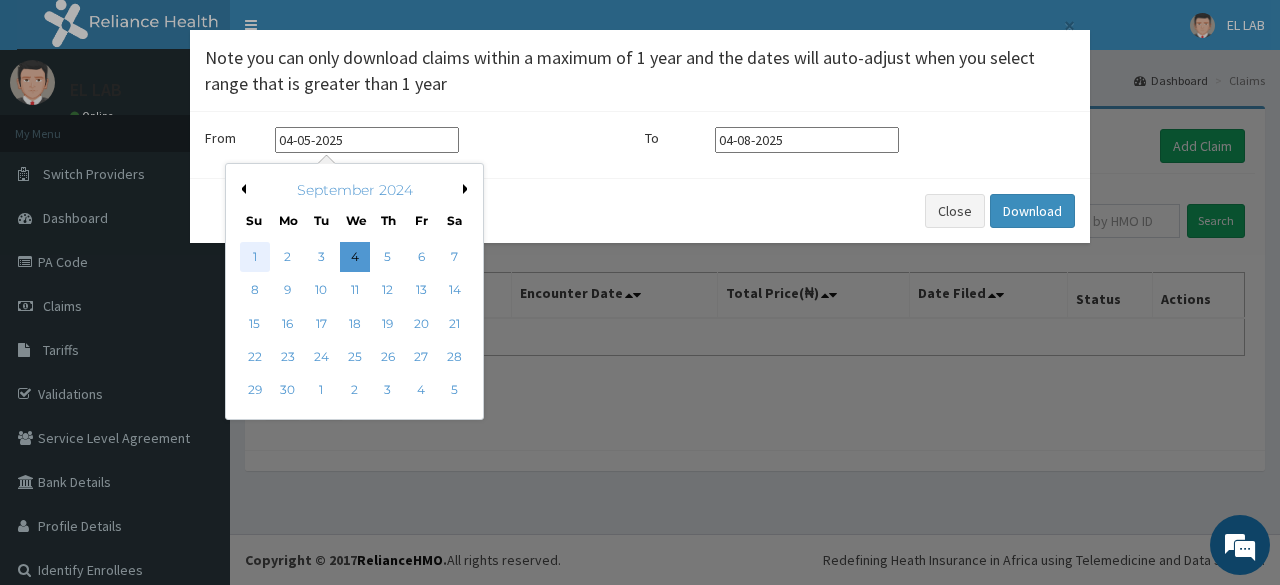 click on "1" at bounding box center (255, 257) 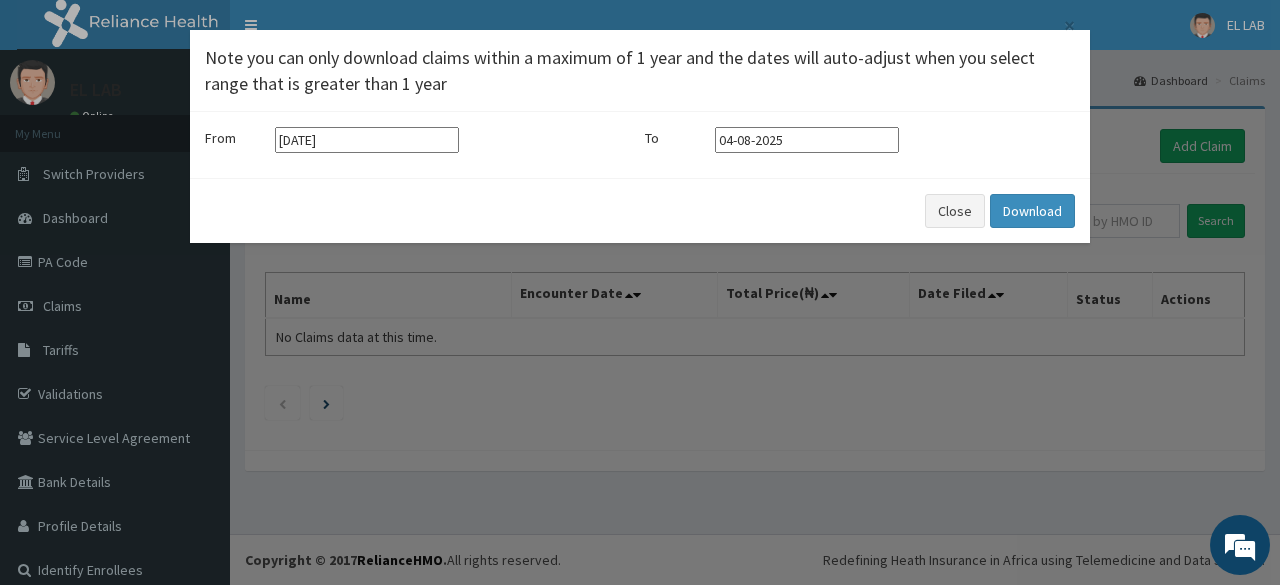click on "04-08-2025" at bounding box center (807, 140) 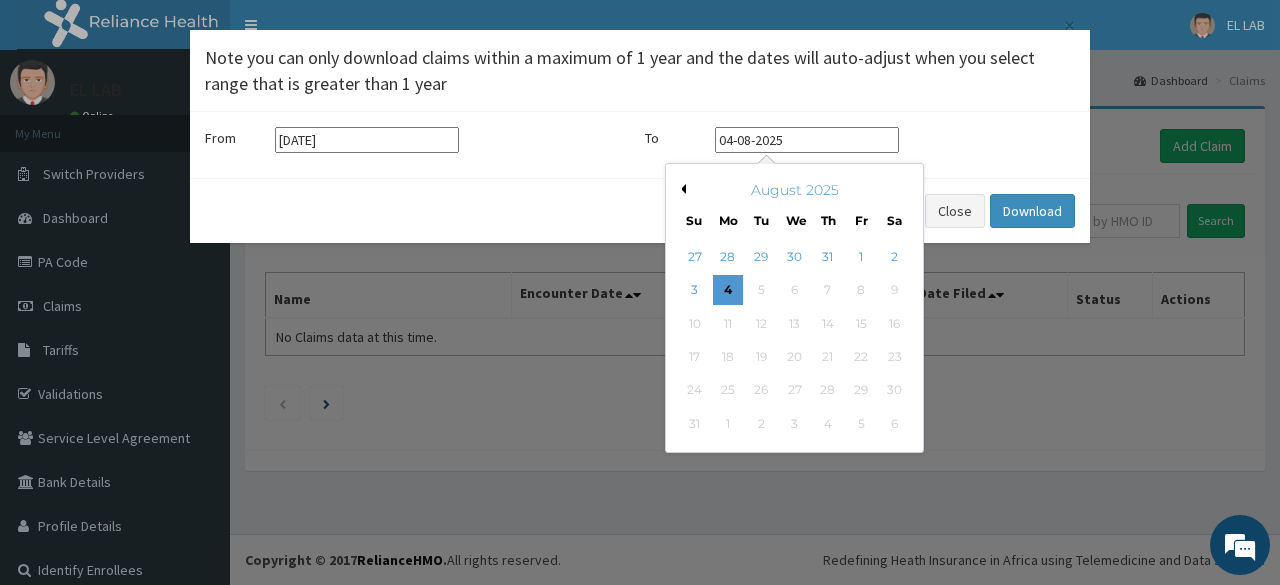 click on "August 2025" at bounding box center [794, 190] 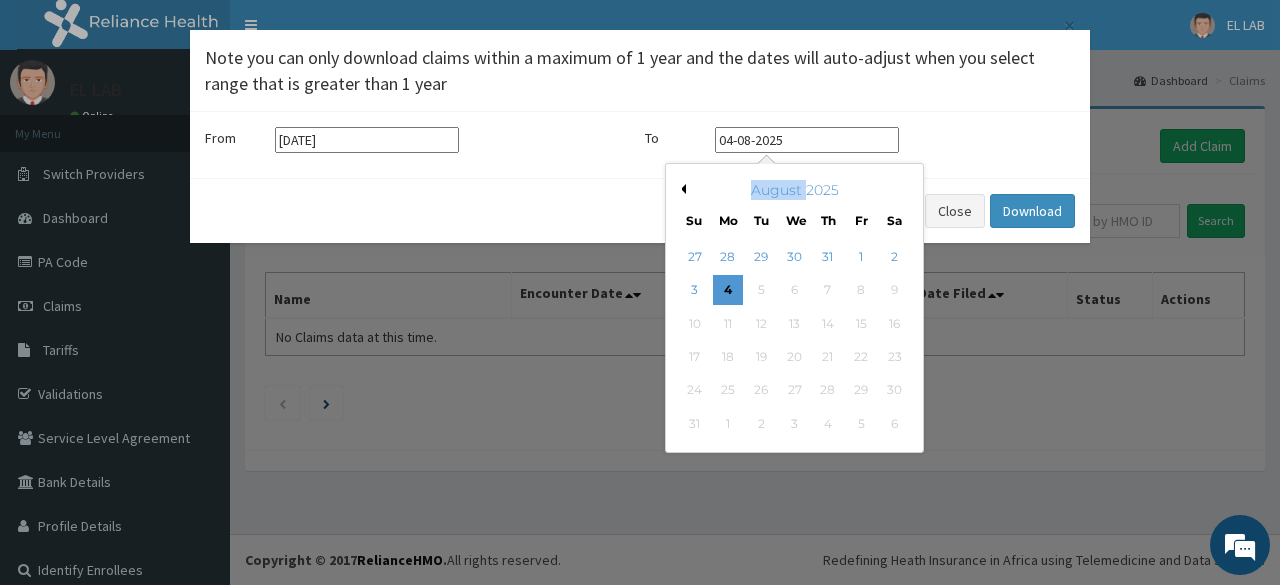 click on "August 2025" at bounding box center (794, 190) 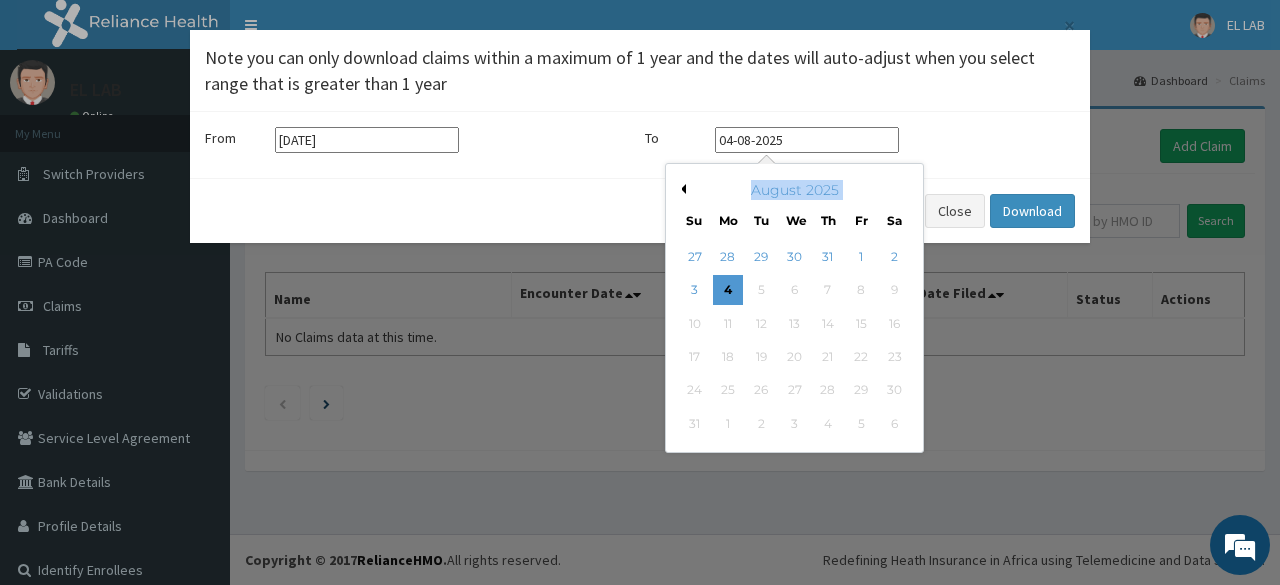 click on "August 2025" at bounding box center (794, 190) 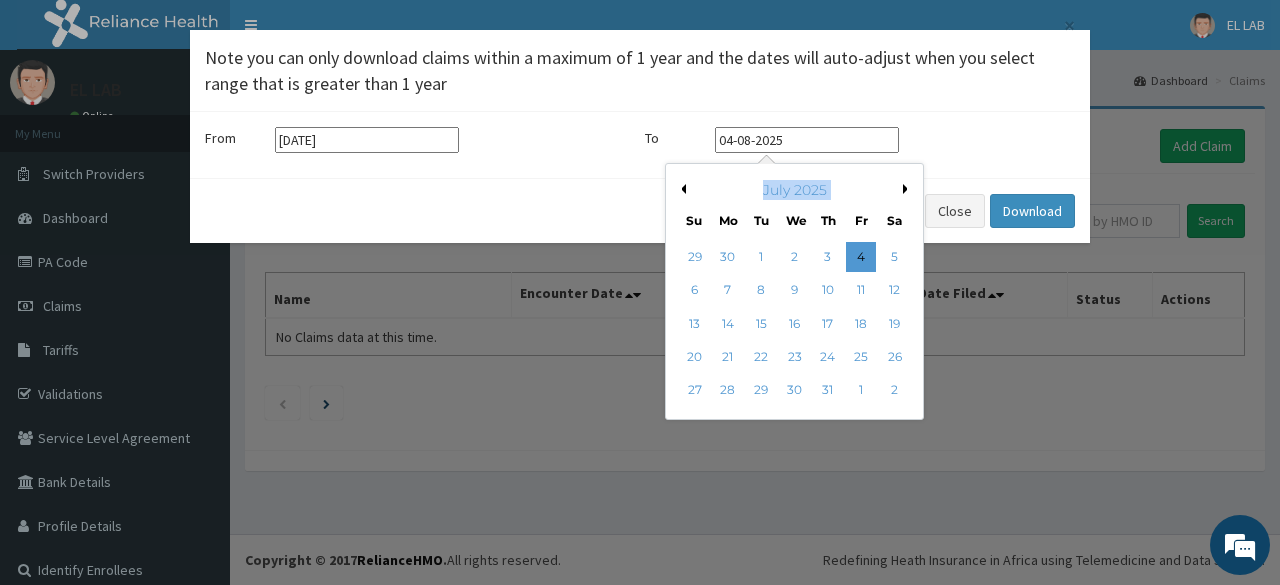 click on "Previous Month" at bounding box center [681, 189] 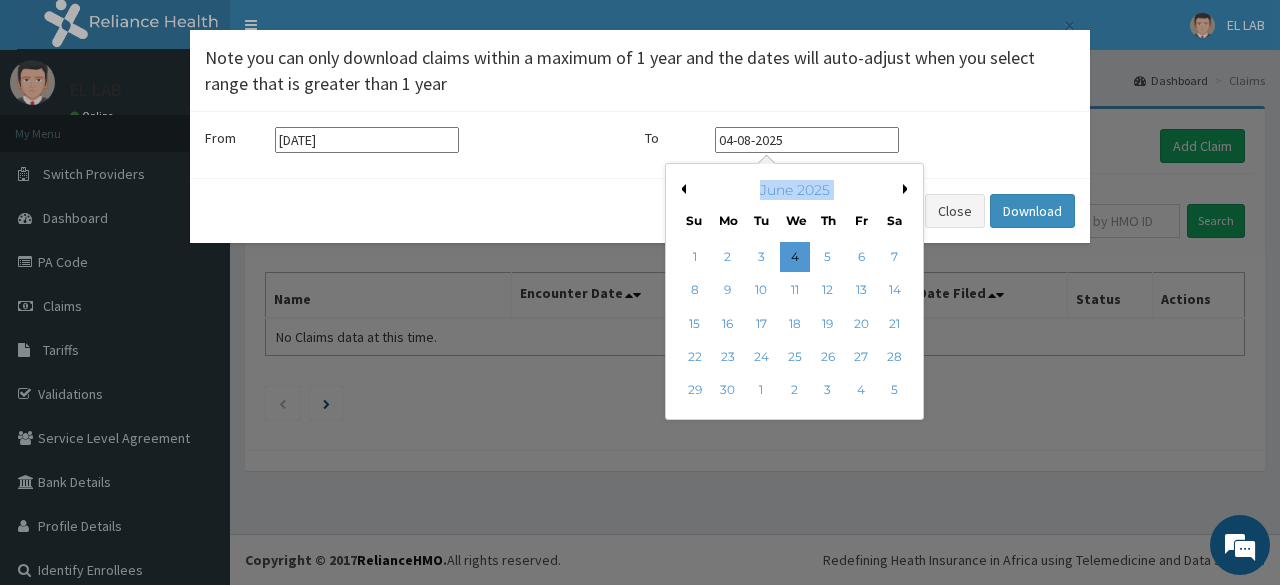 click on "Previous Month" at bounding box center (681, 189) 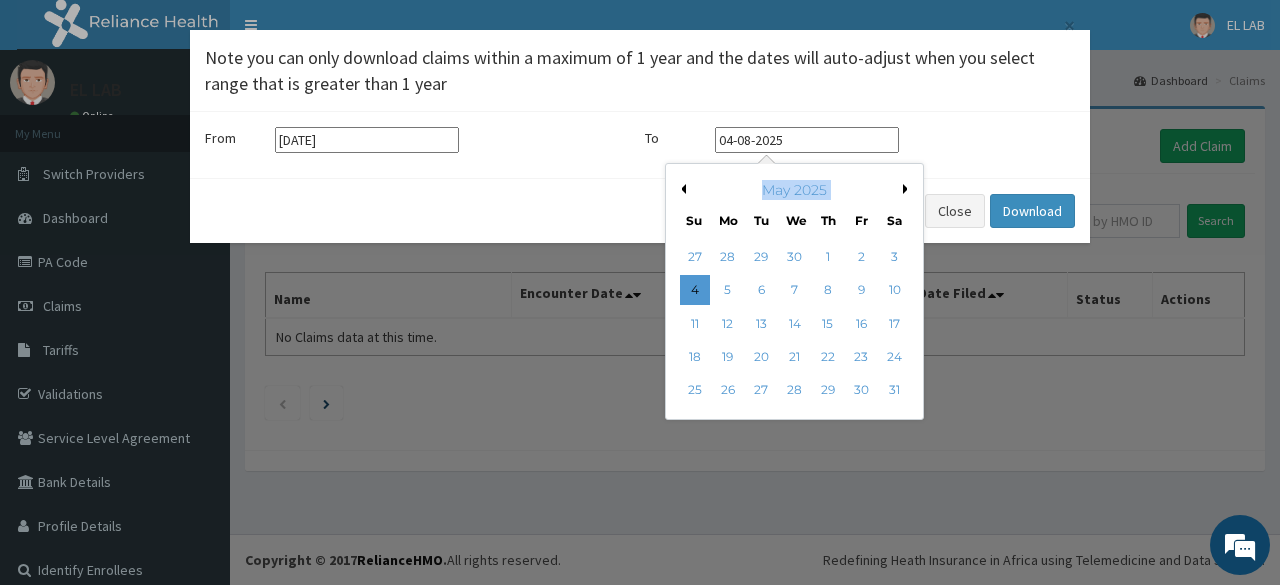 click on "Previous Month" at bounding box center [681, 189] 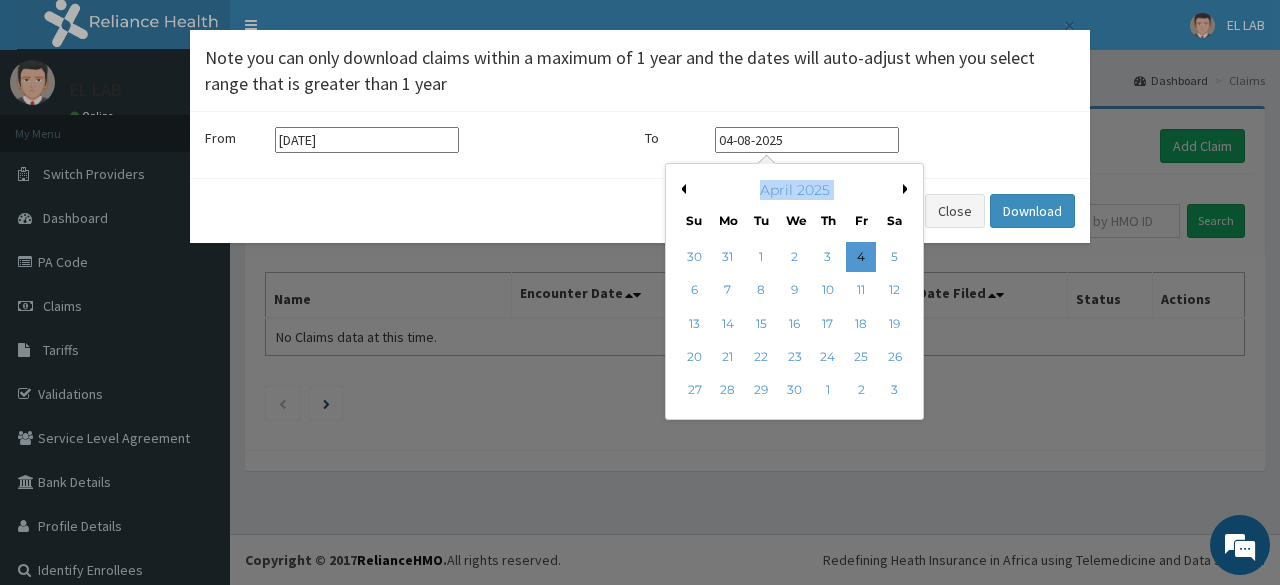 click on "Previous Month" at bounding box center [681, 189] 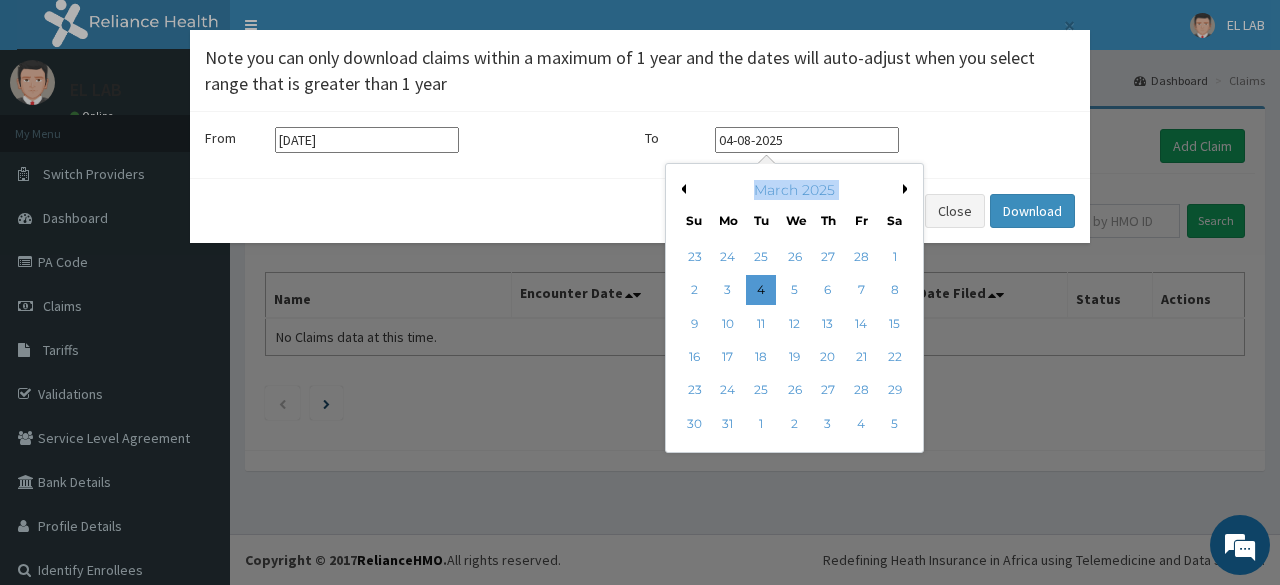 click on "Previous Month" at bounding box center (681, 189) 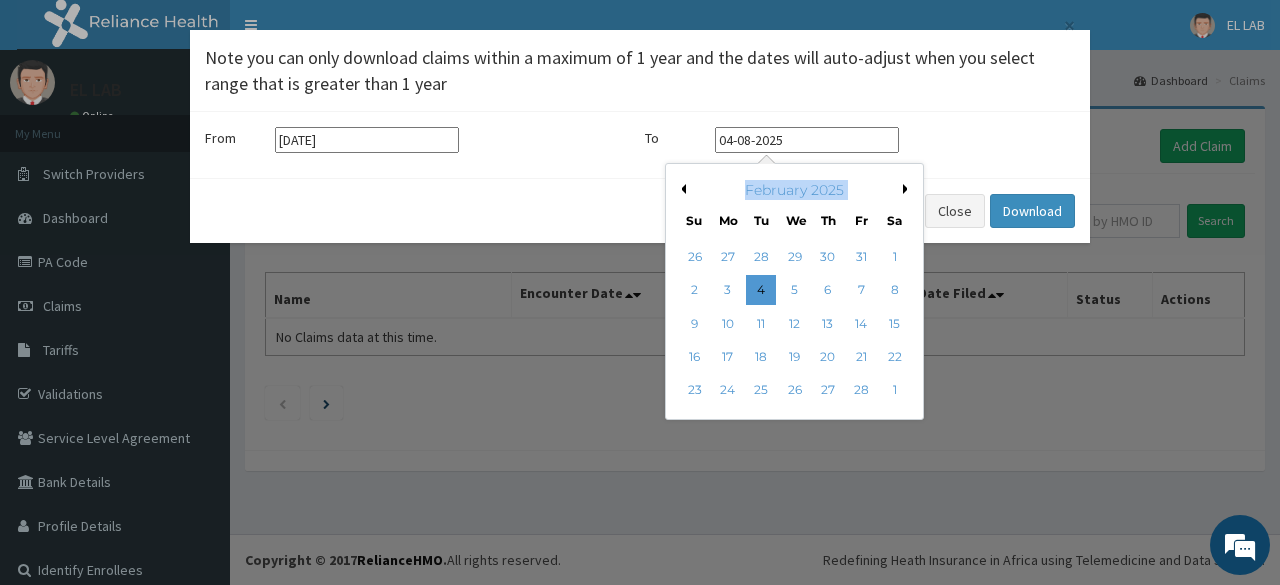 click on "Previous Month" at bounding box center [681, 189] 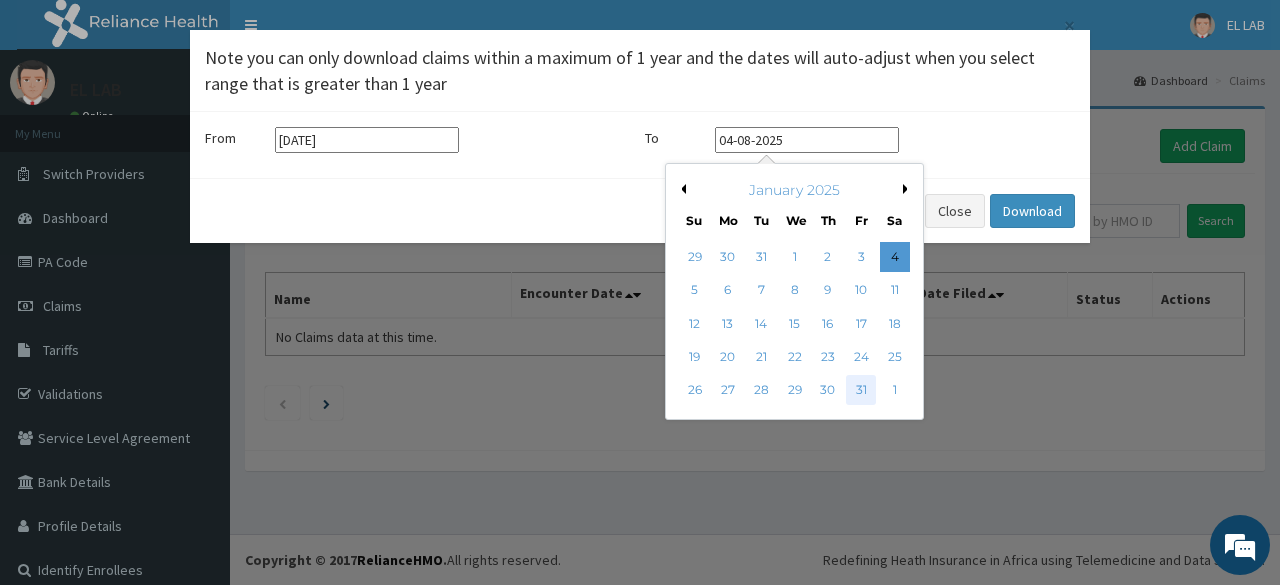 click on "31" at bounding box center [861, 391] 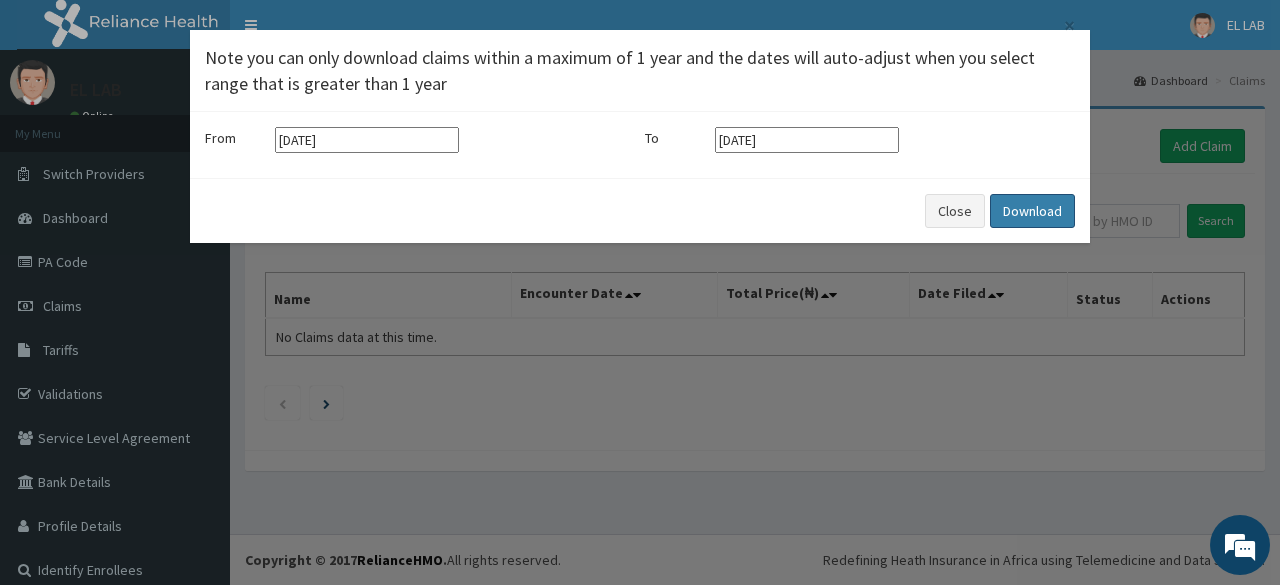 click on "Download" at bounding box center (1032, 211) 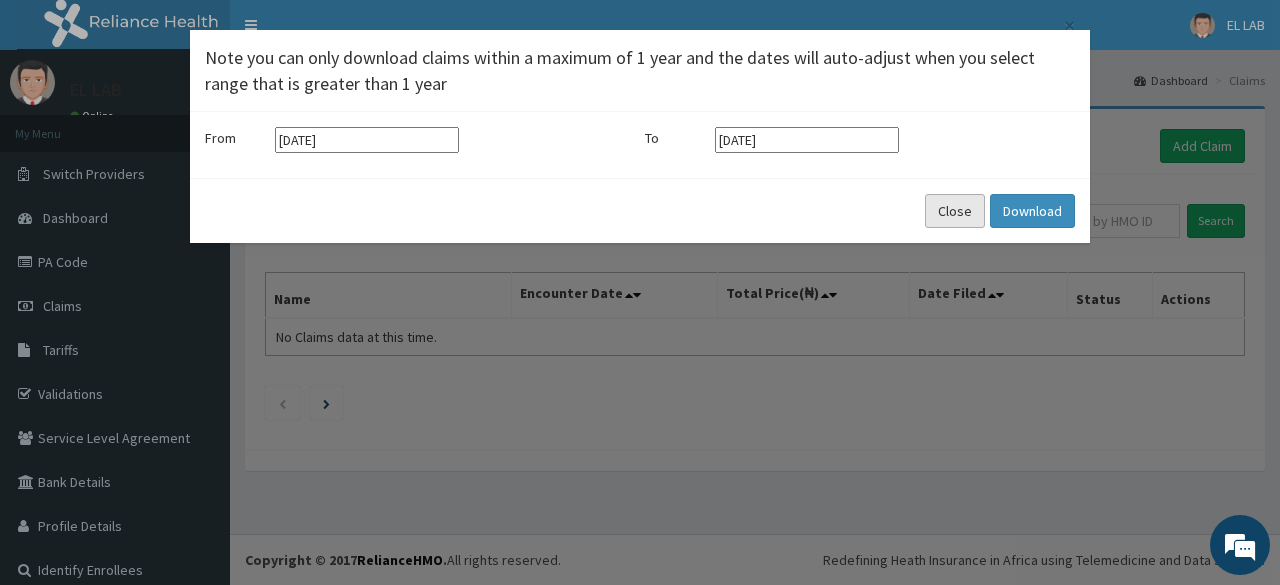 click on "Close" at bounding box center [955, 211] 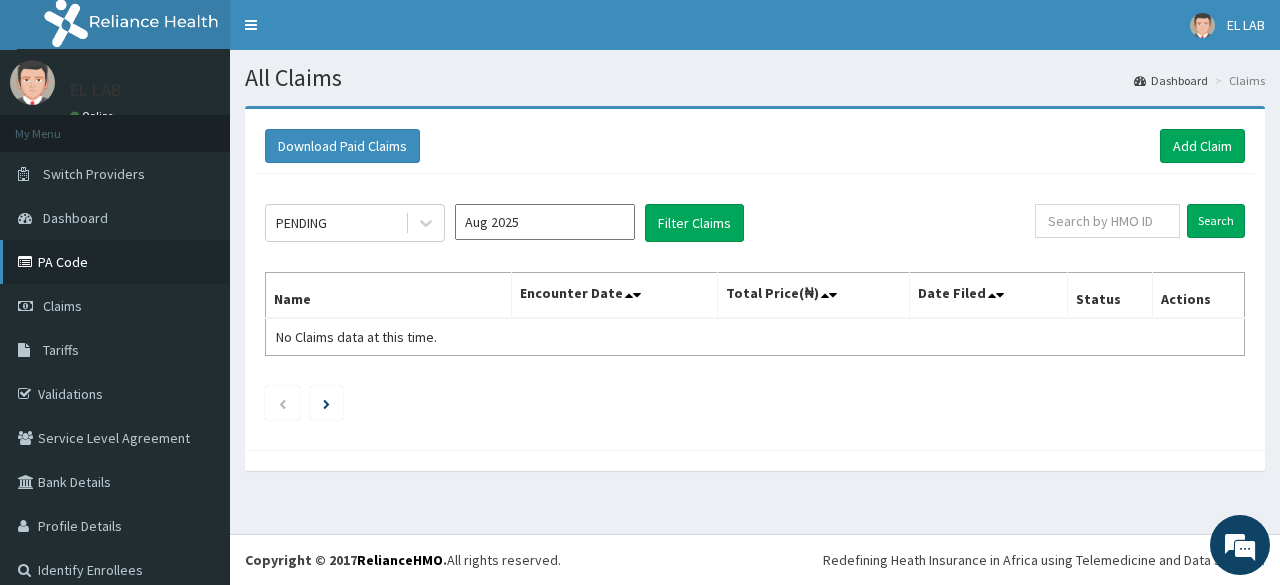 click on "PA Code" at bounding box center [115, 262] 